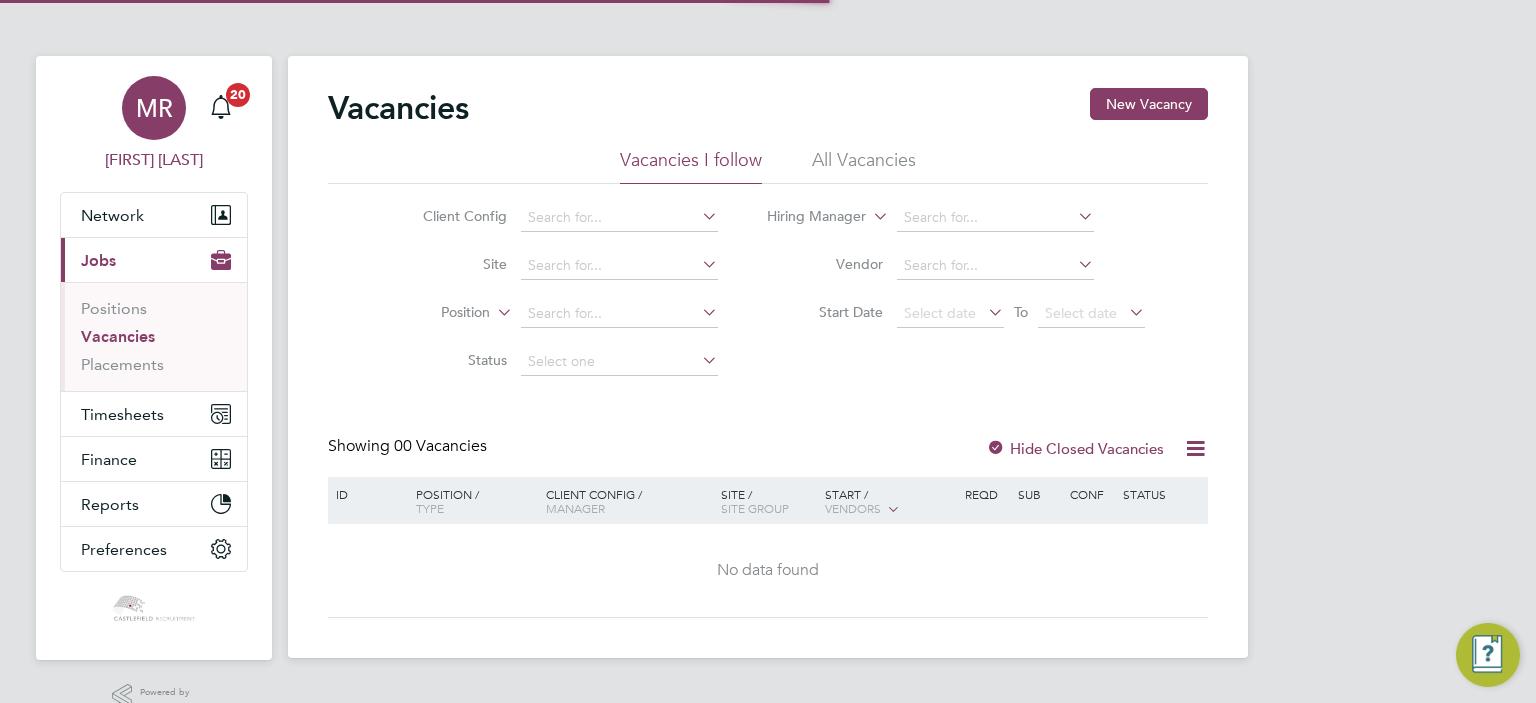 scroll, scrollTop: 0, scrollLeft: 0, axis: both 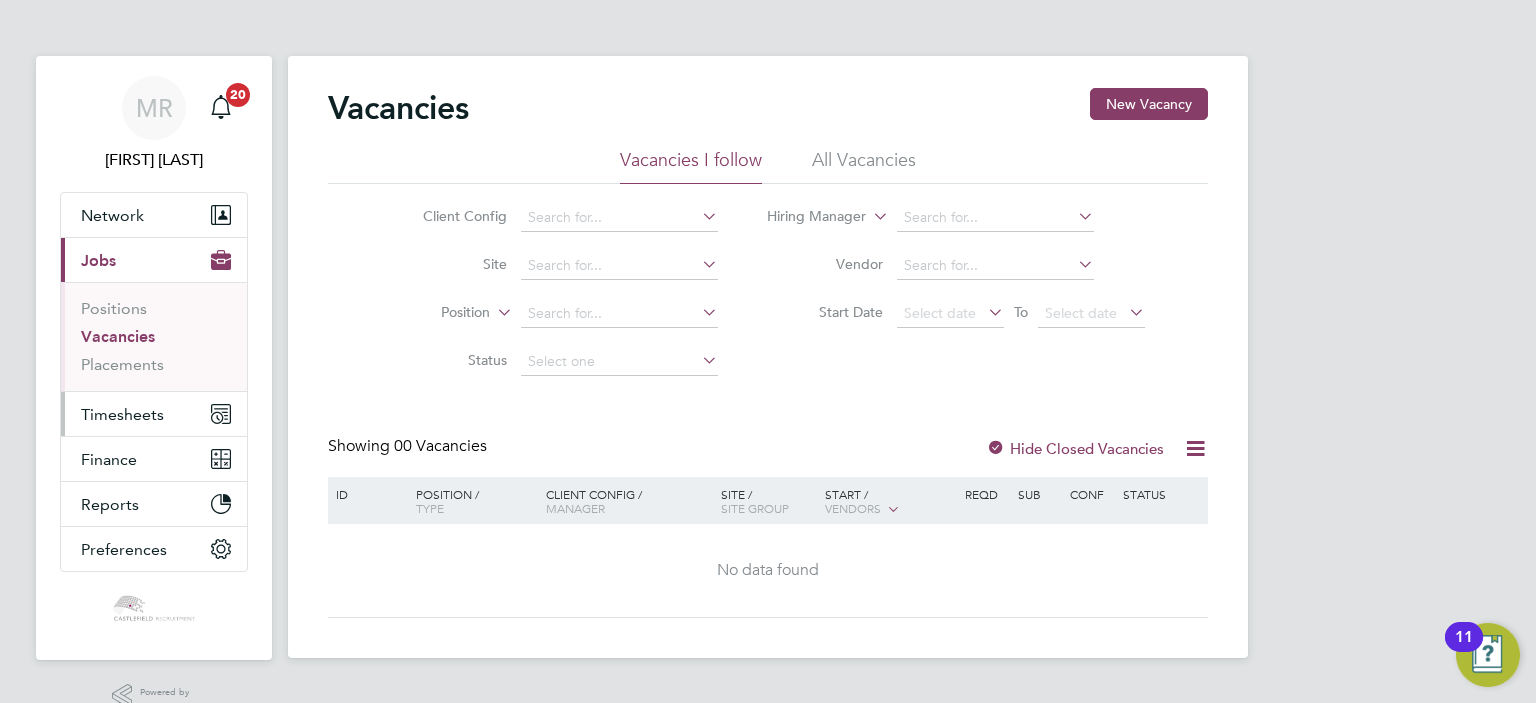 click on "Timesheets" at bounding box center (122, 414) 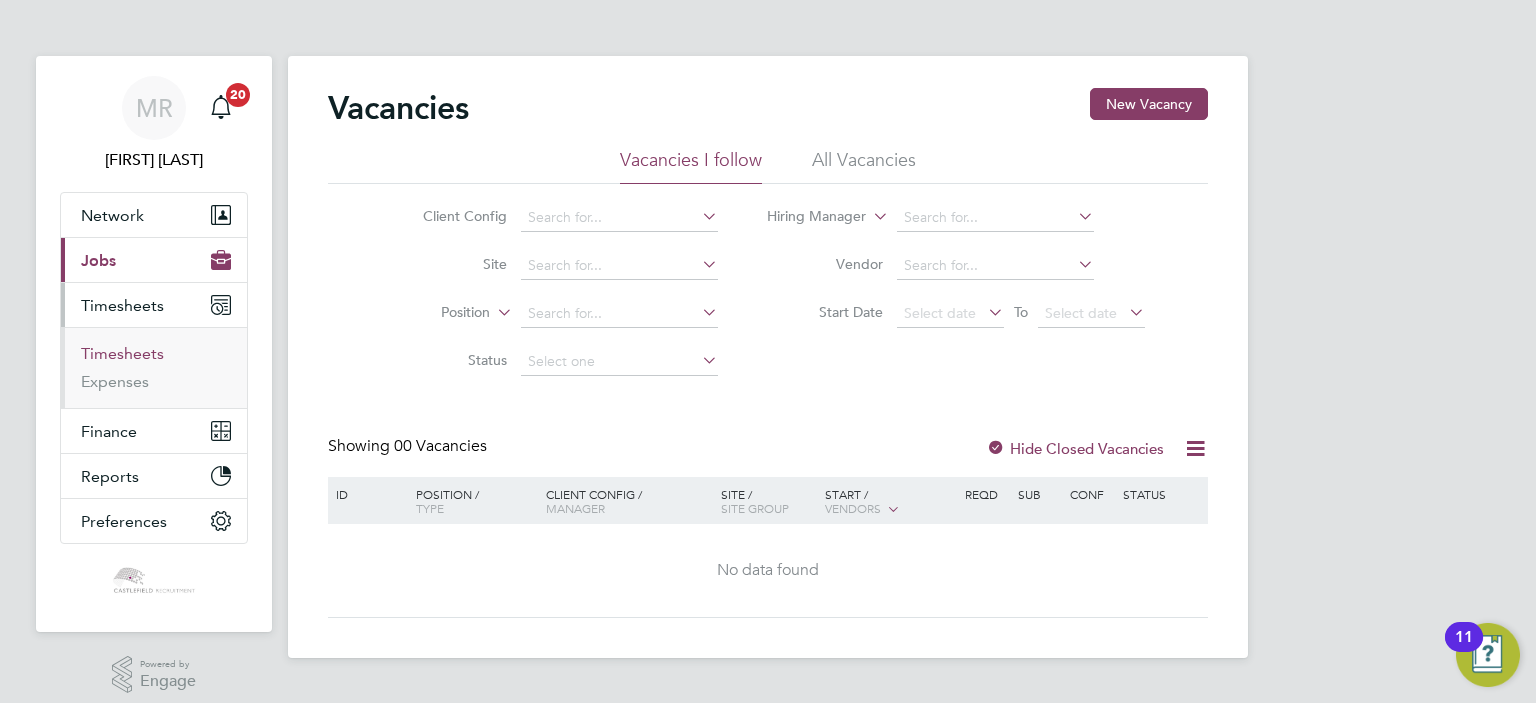 click on "Timesheets" at bounding box center (122, 353) 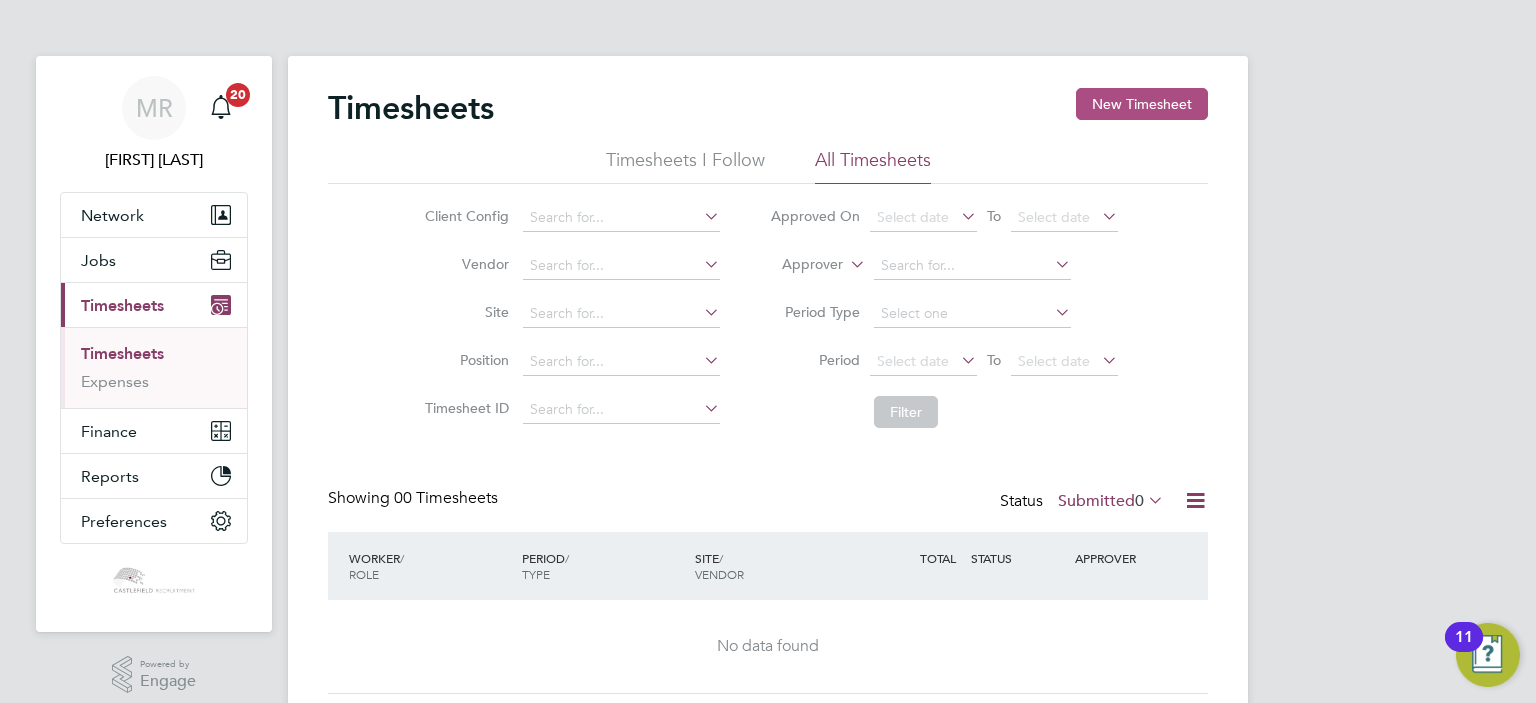 click on "New Timesheet" 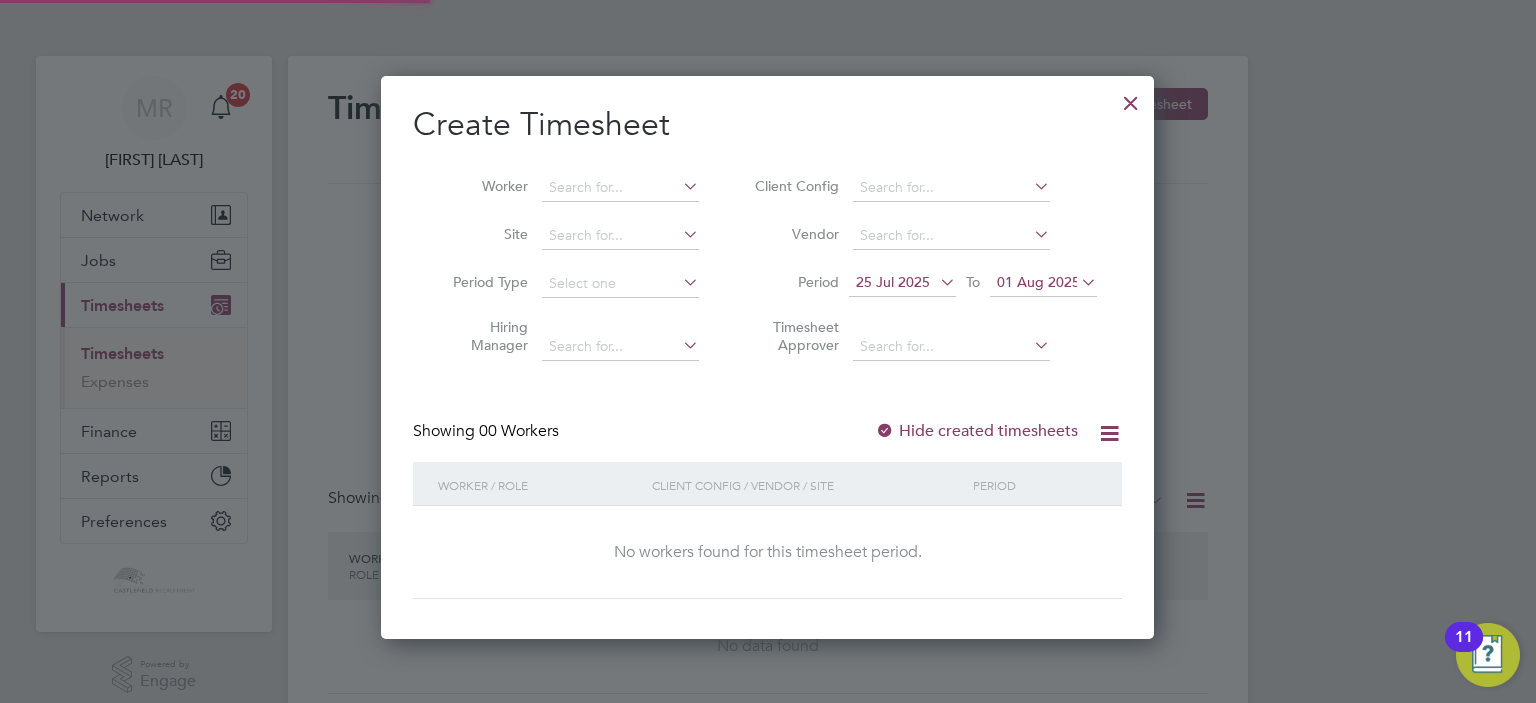 scroll, scrollTop: 10, scrollLeft: 10, axis: both 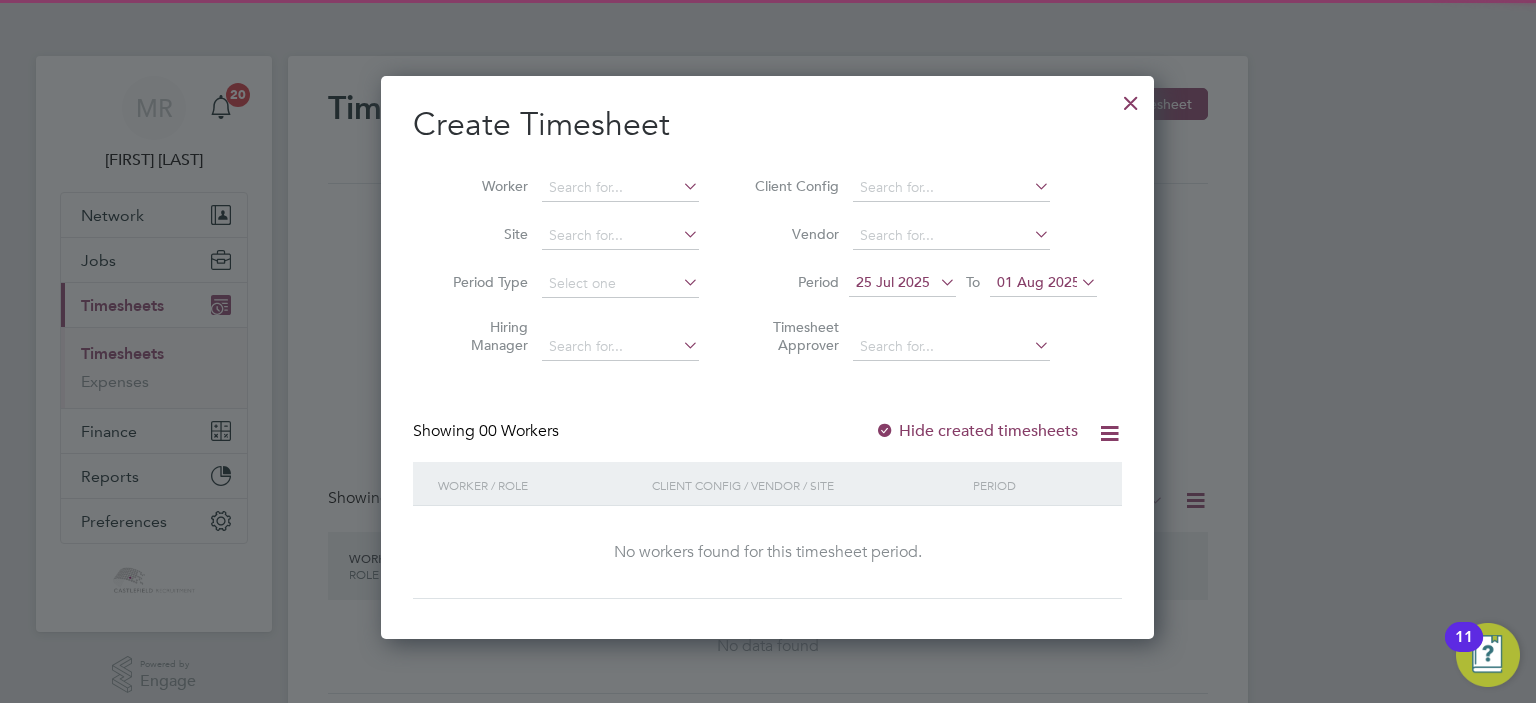 drag, startPoint x: 1052, startPoint y: 291, endPoint x: 1052, endPoint y: 307, distance: 16 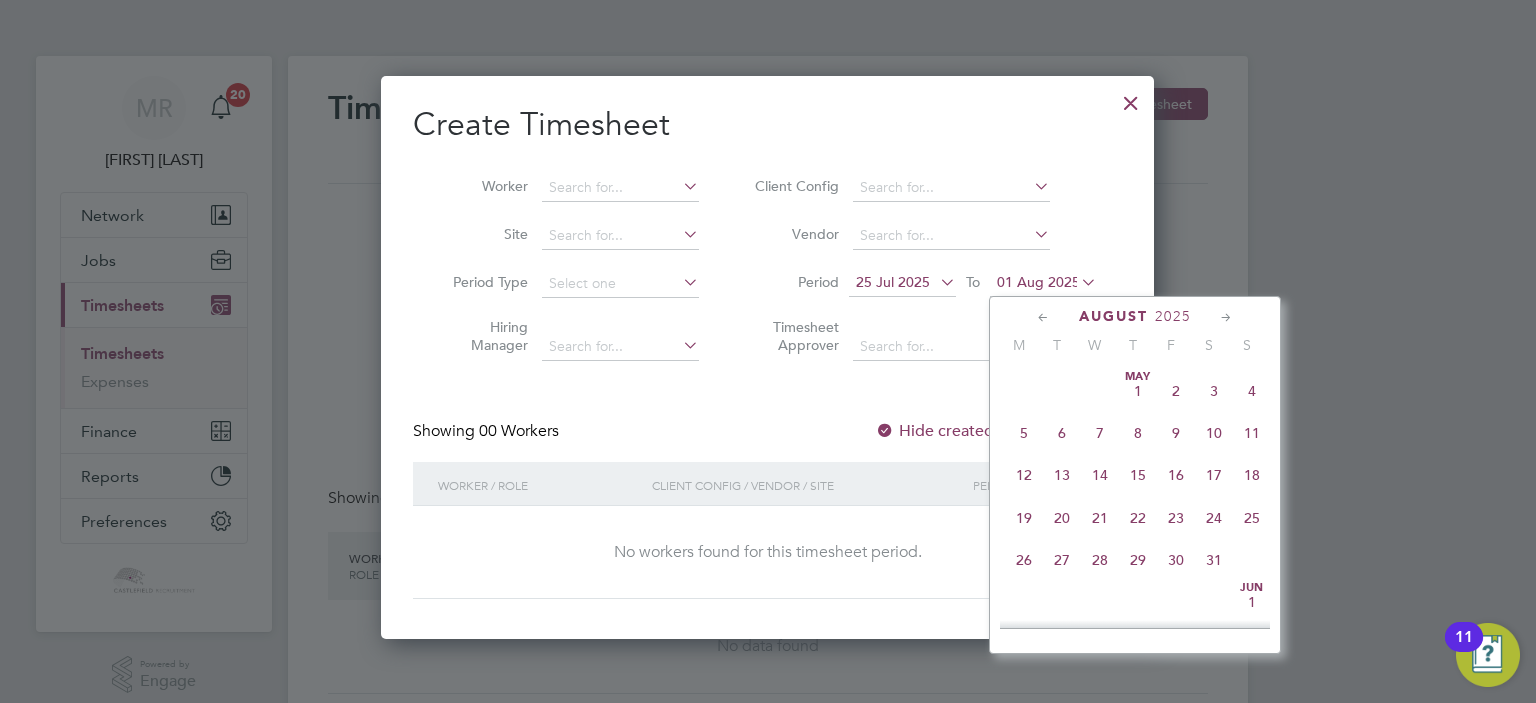 scroll, scrollTop: 609, scrollLeft: 0, axis: vertical 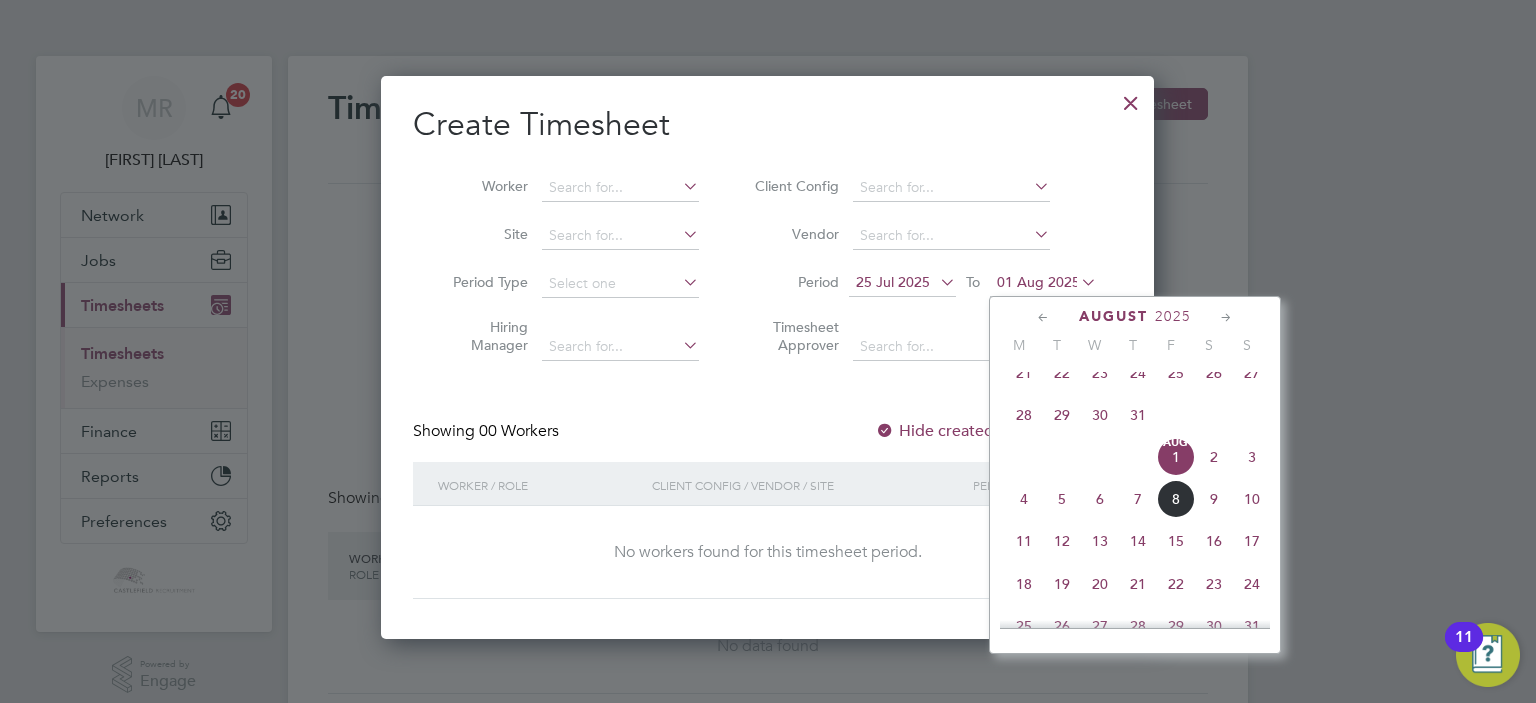 click on "8" 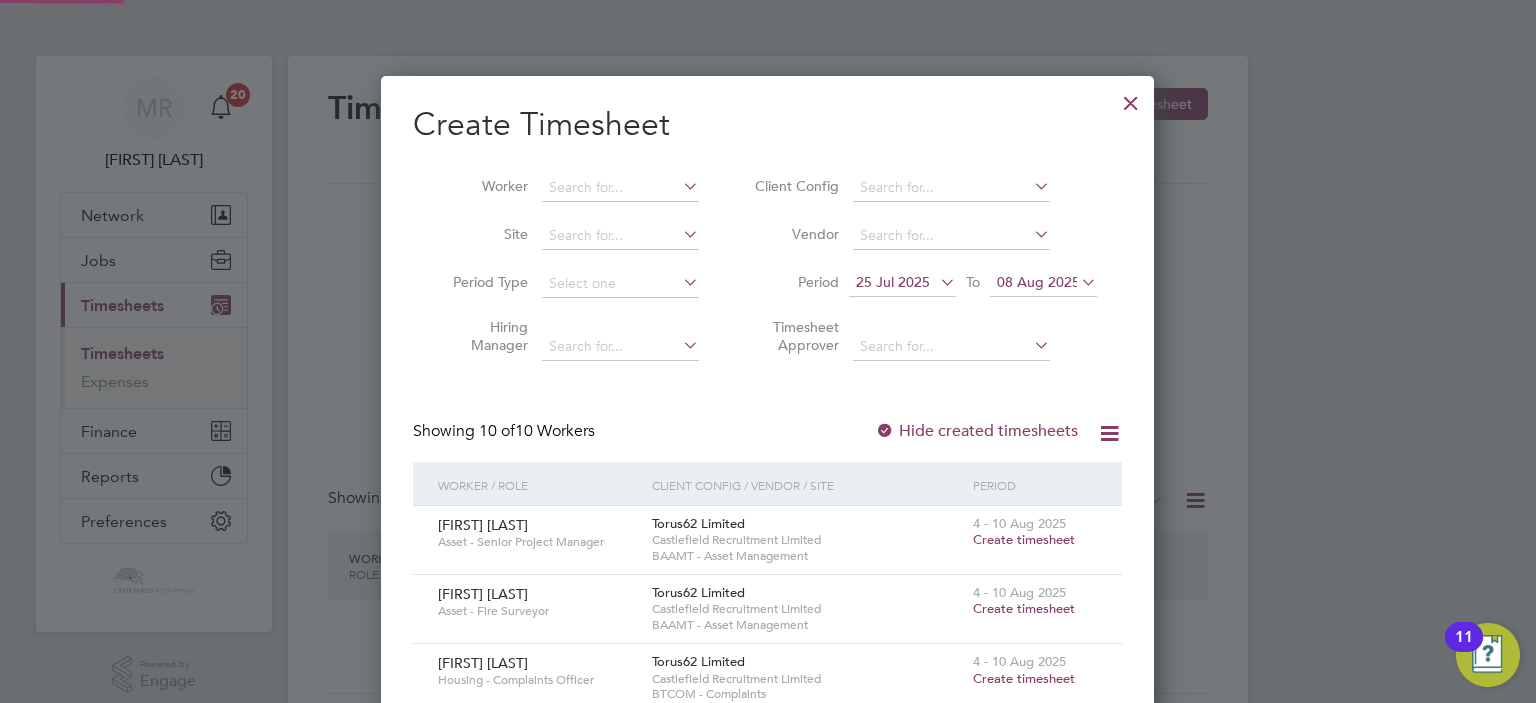 scroll, scrollTop: 10, scrollLeft: 10, axis: both 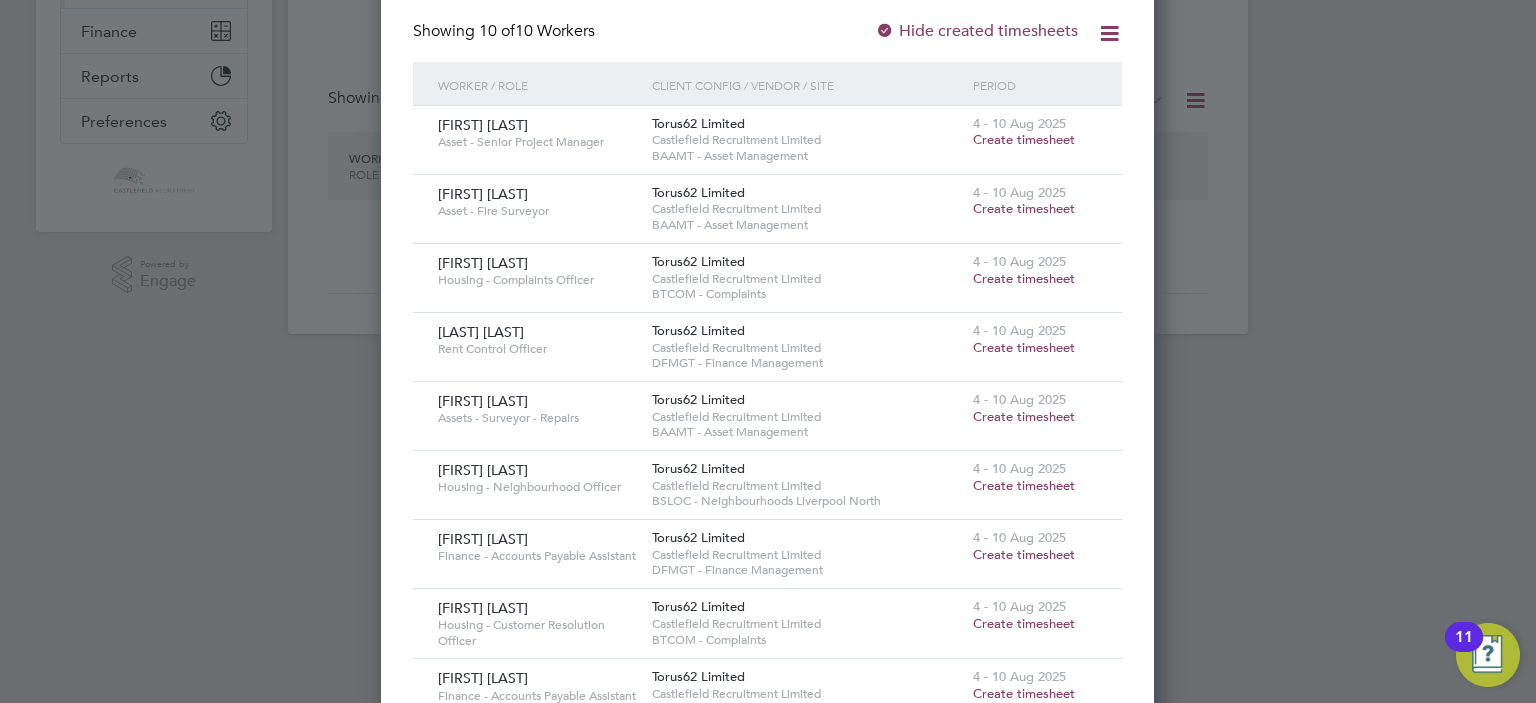 click on "Create timesheet" at bounding box center (1024, 554) 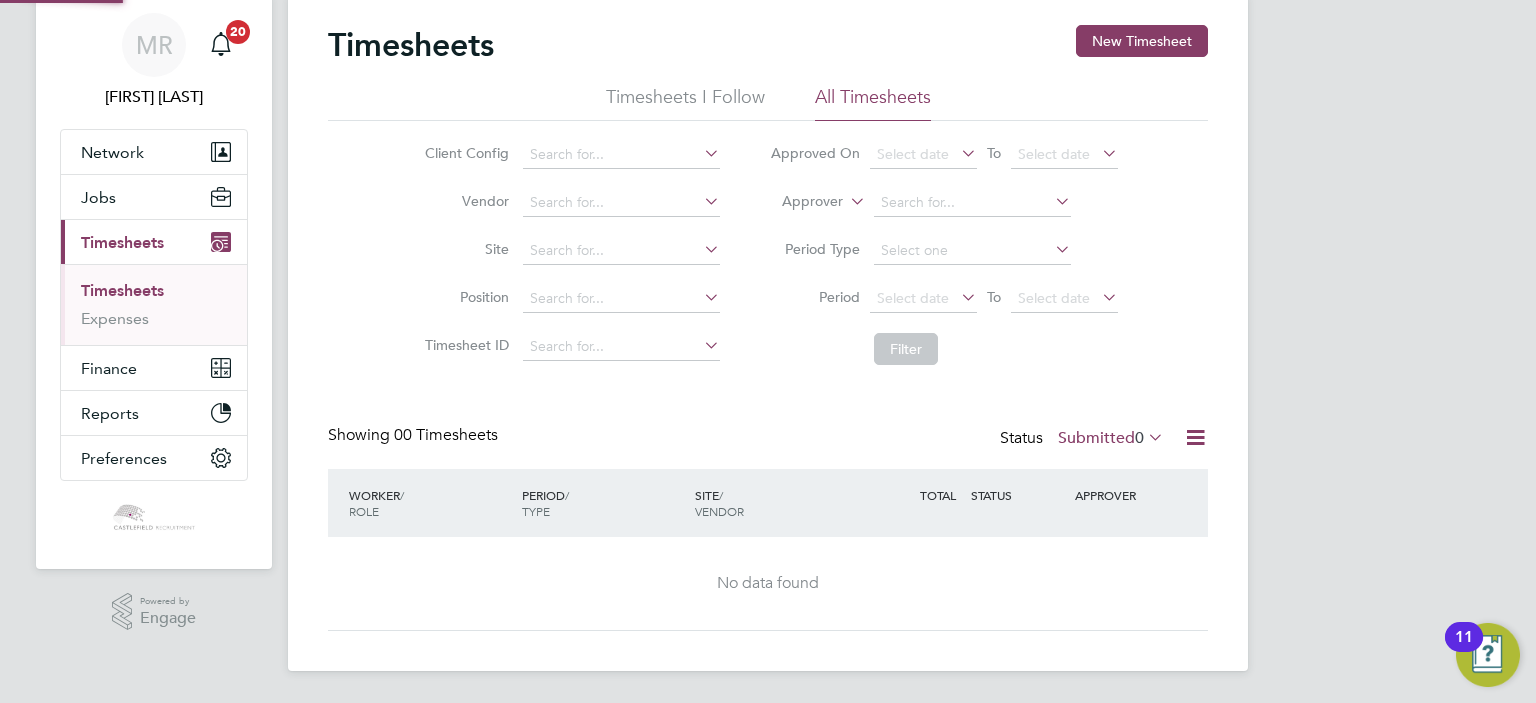 scroll, scrollTop: 62, scrollLeft: 0, axis: vertical 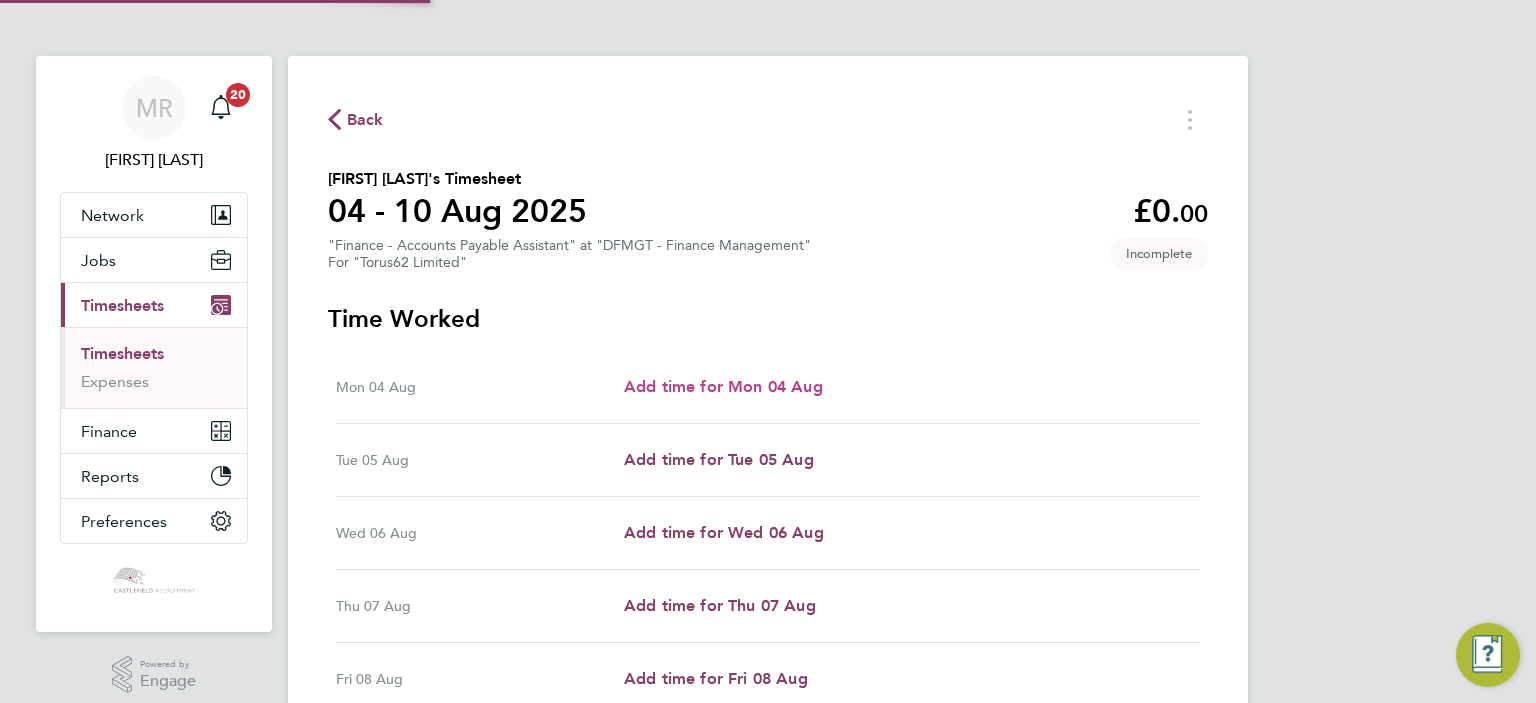 click on "Add time for Mon 04 Aug" at bounding box center [723, 387] 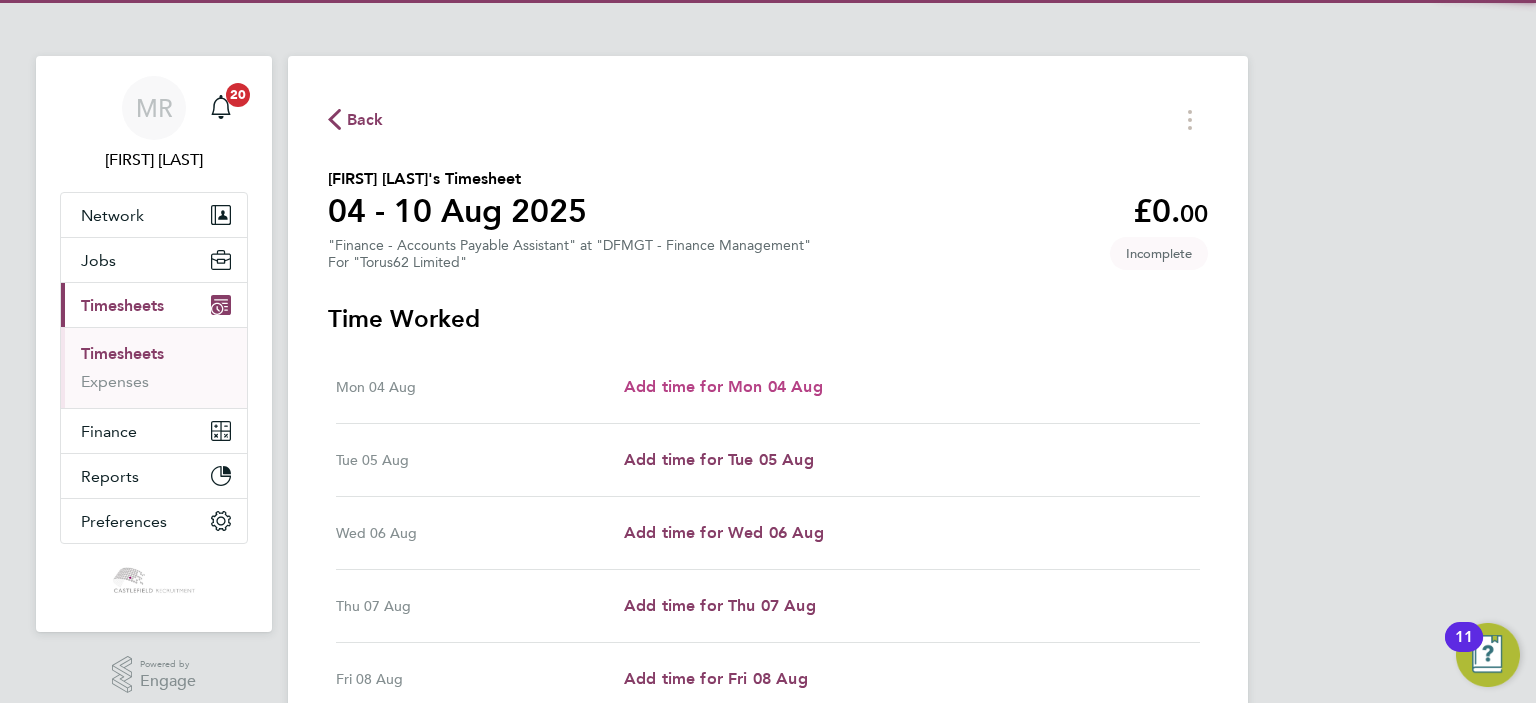 select on "30" 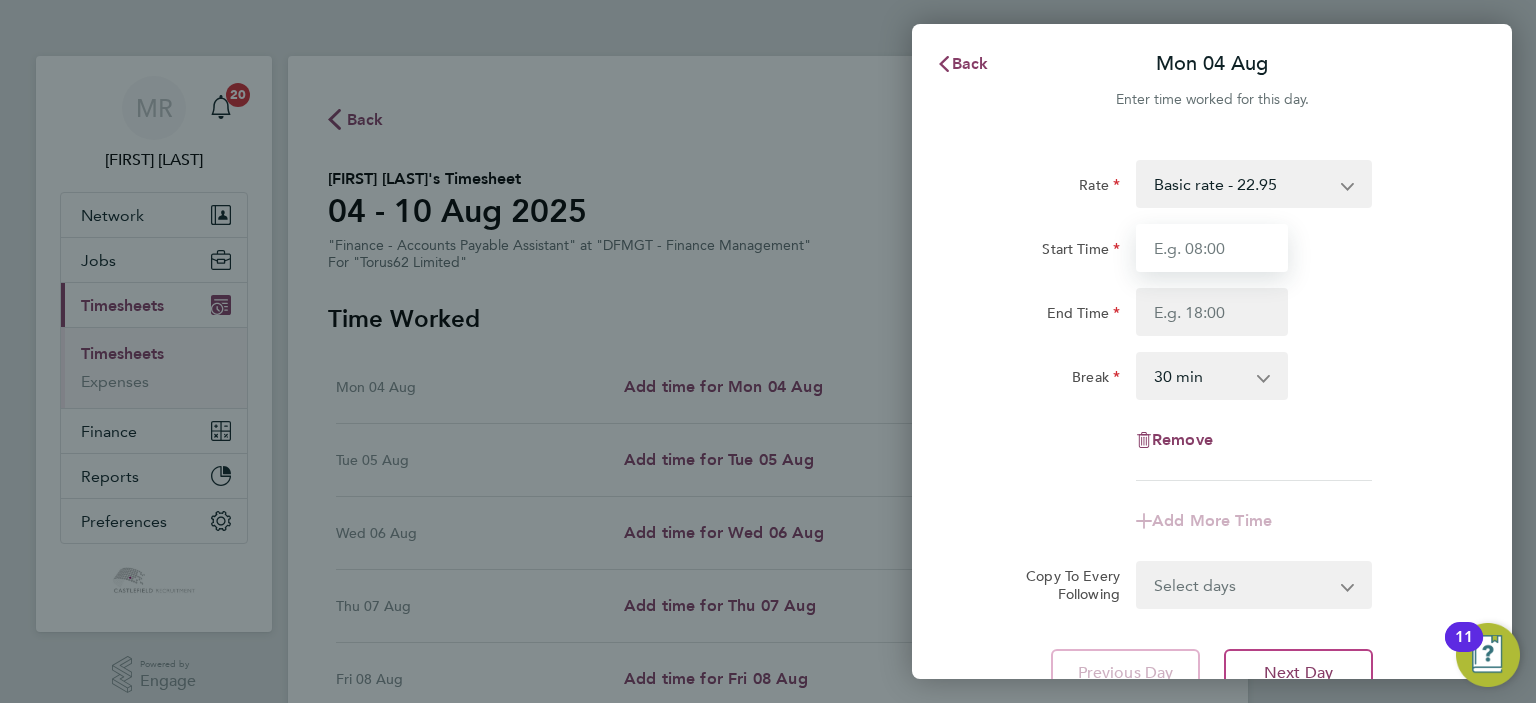click on "Start Time" at bounding box center (1212, 248) 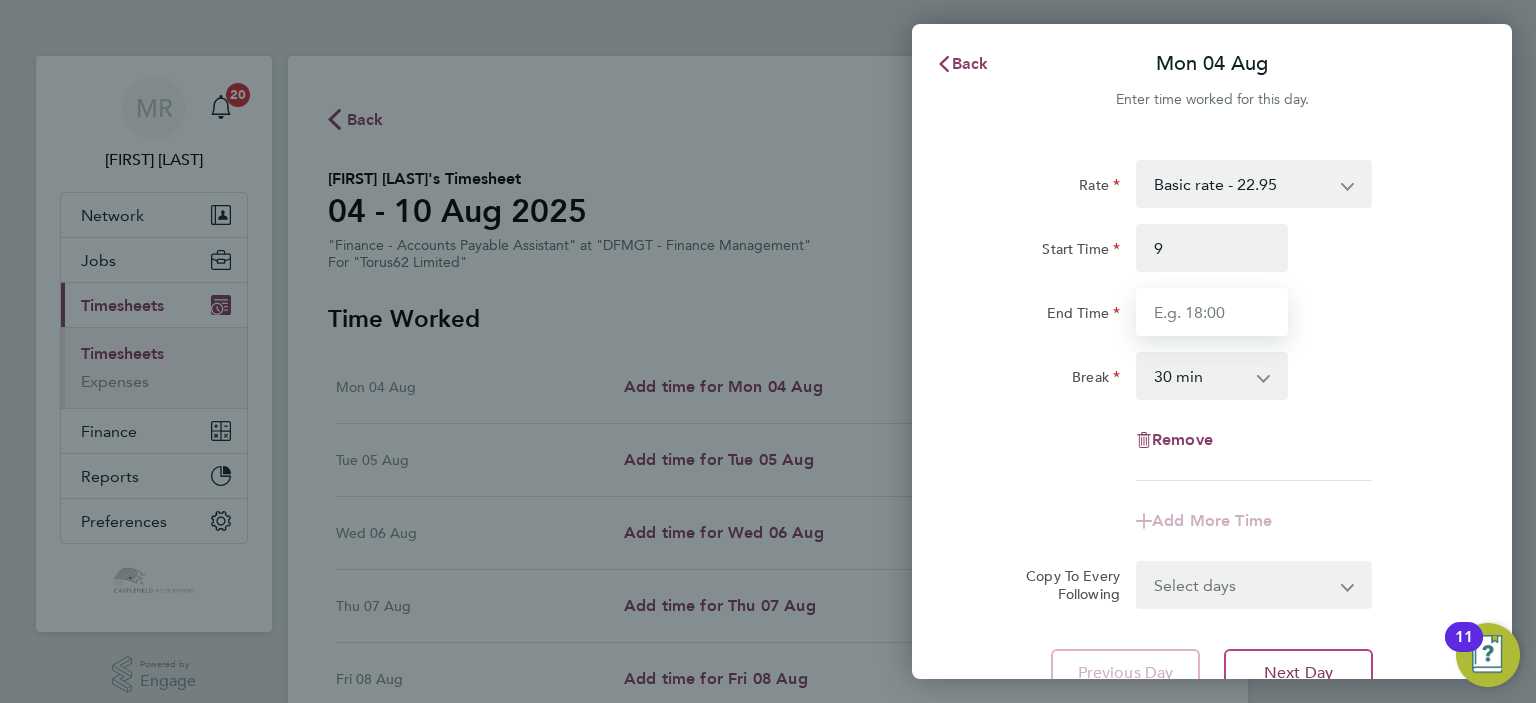 type on "09:00" 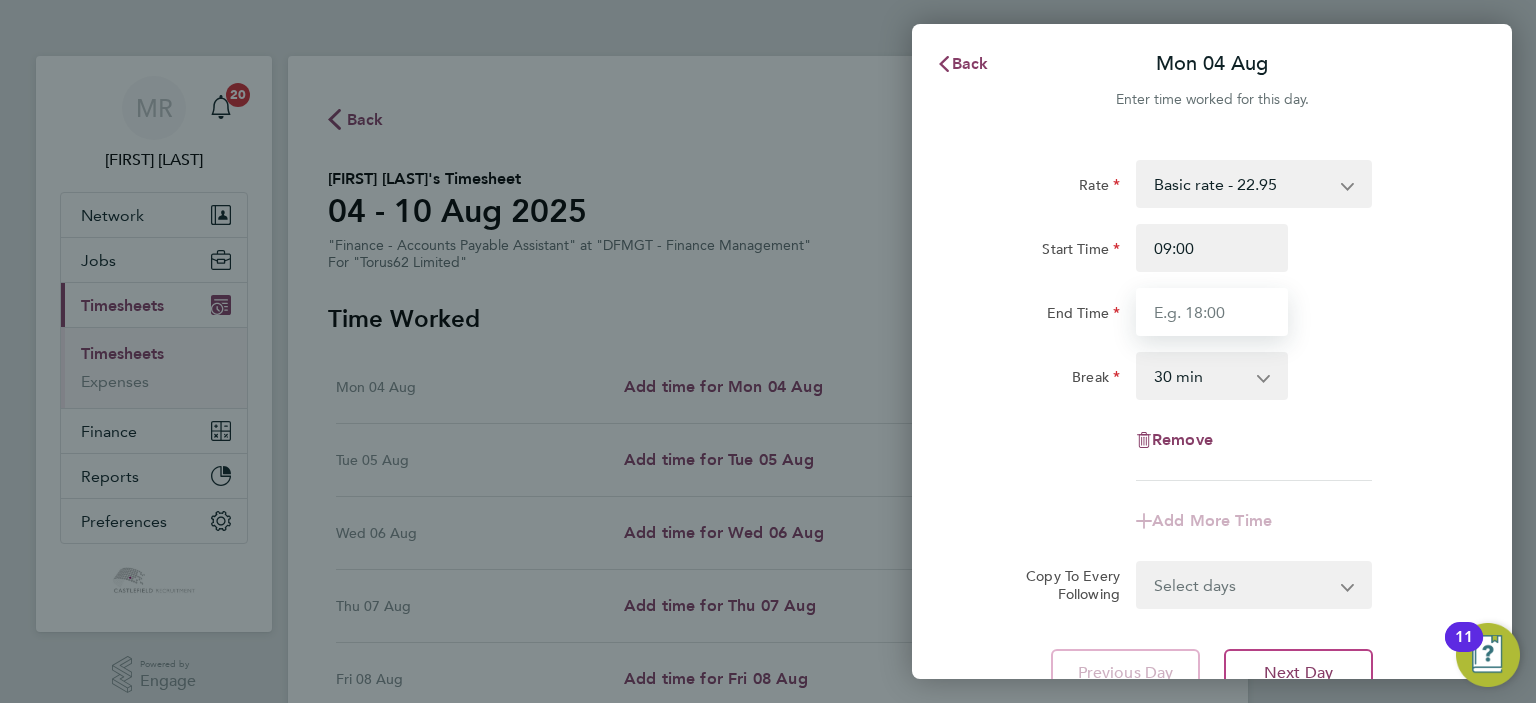 click on "End Time" at bounding box center (1212, 312) 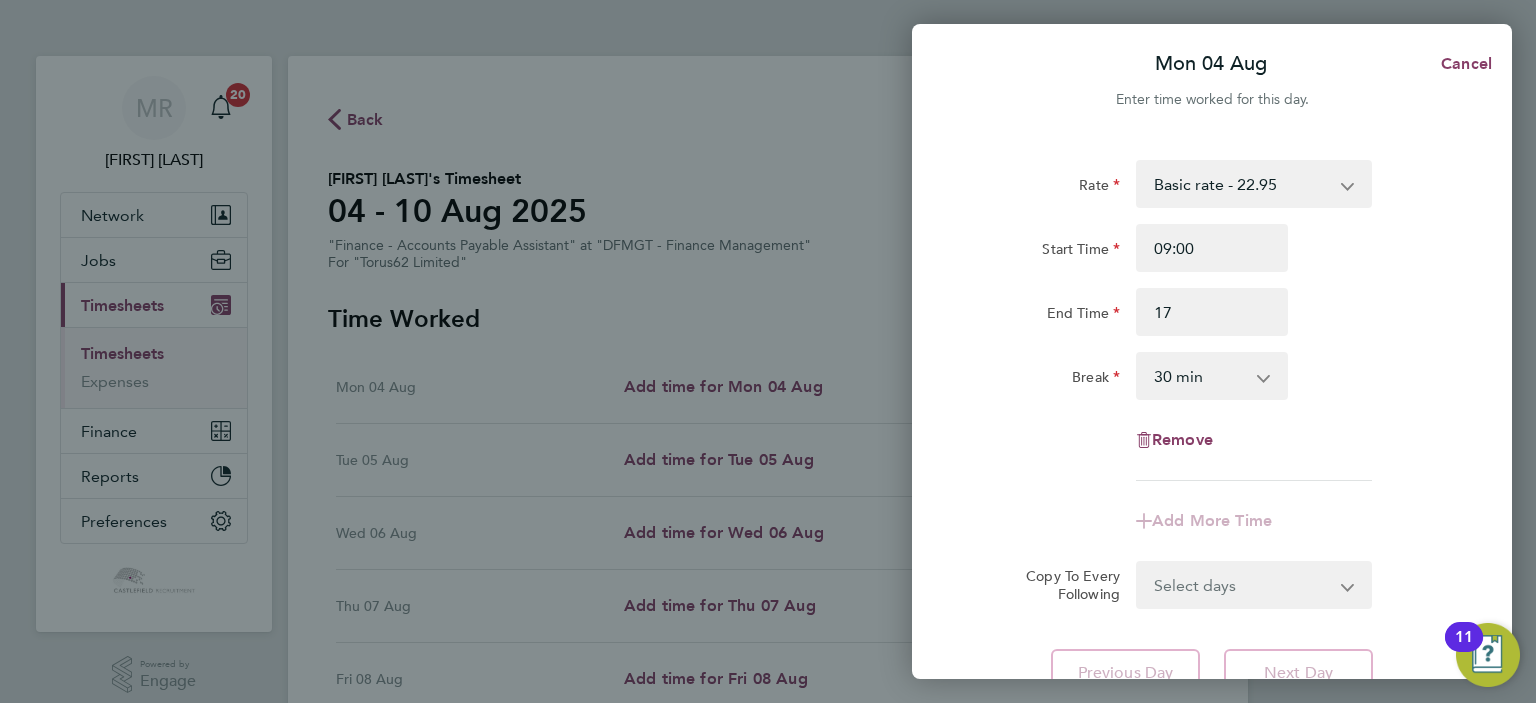 type on "17:00" 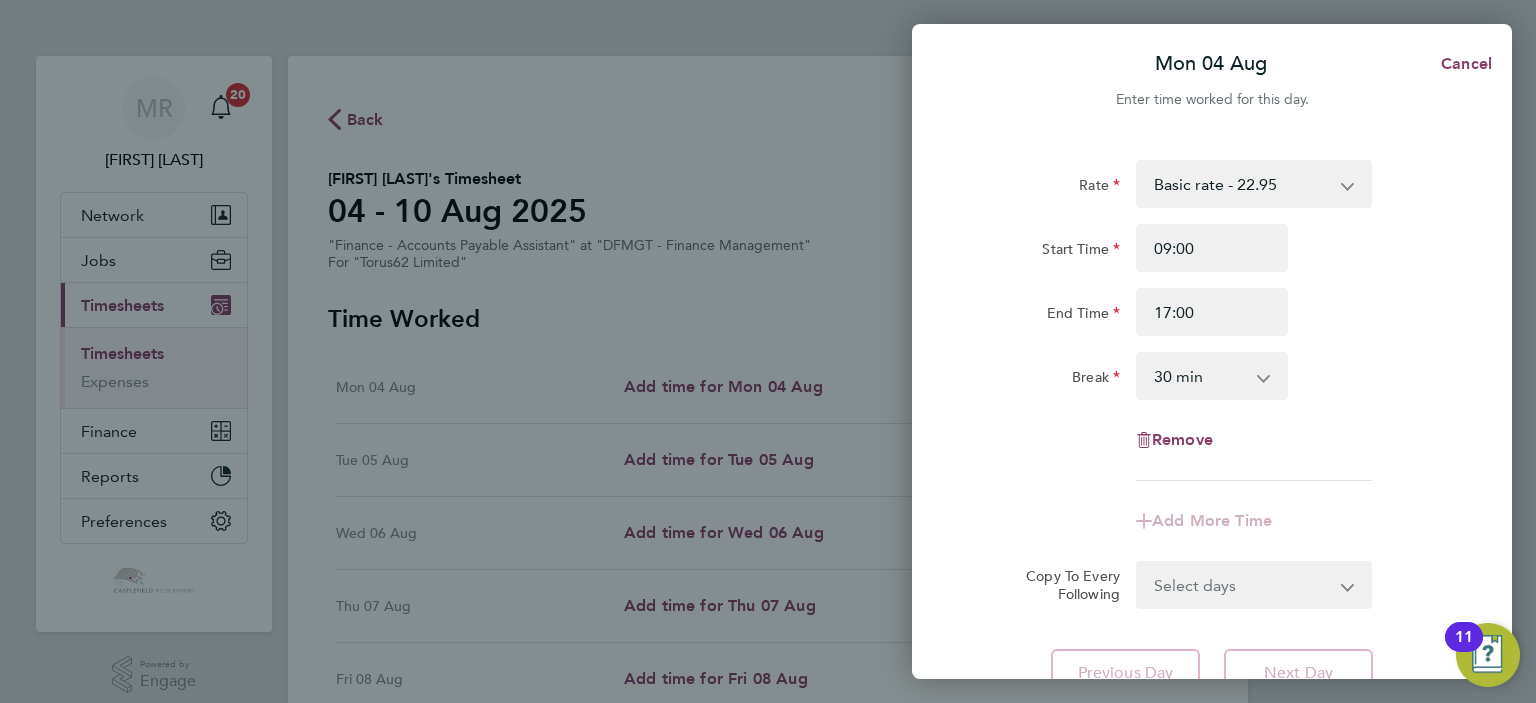 click on "End Time 17:00" 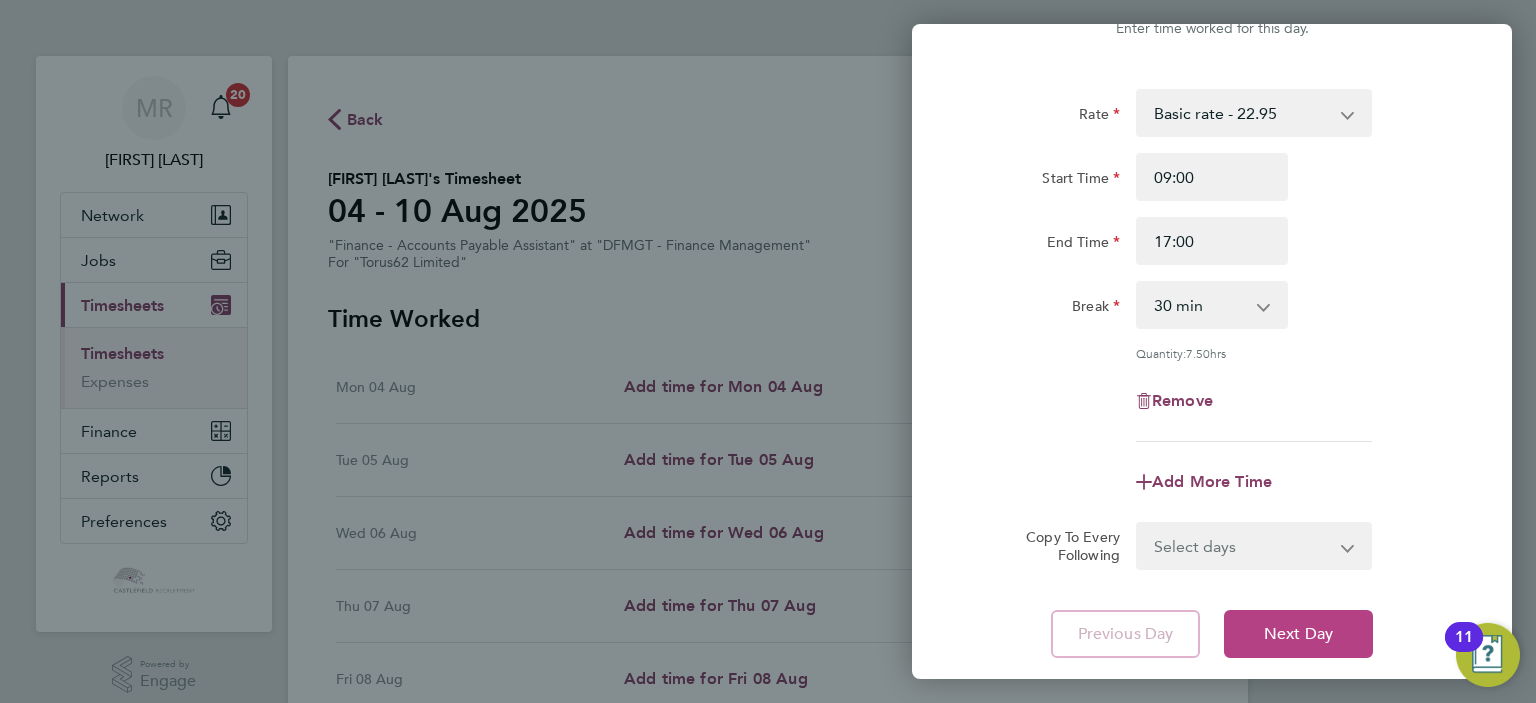 scroll, scrollTop: 199, scrollLeft: 0, axis: vertical 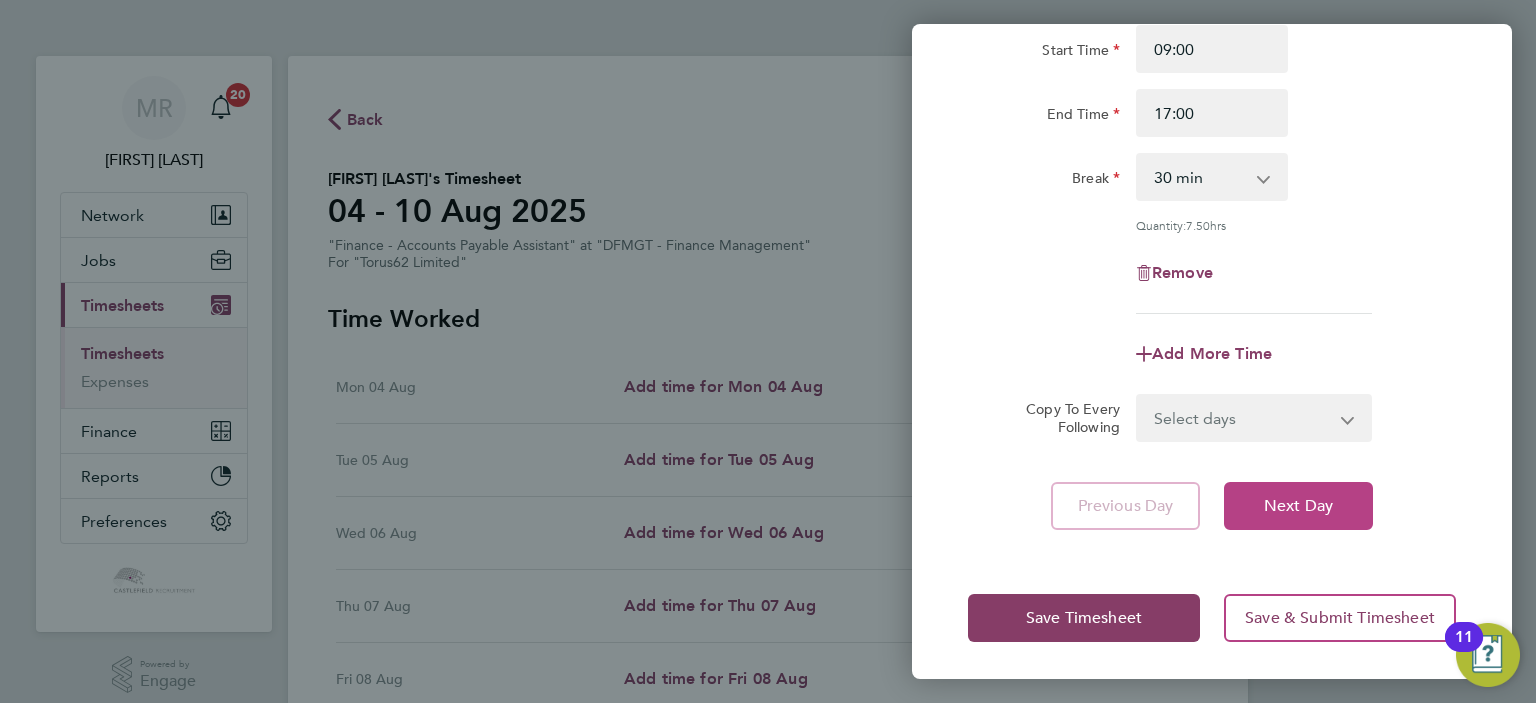 click on "Next Day" 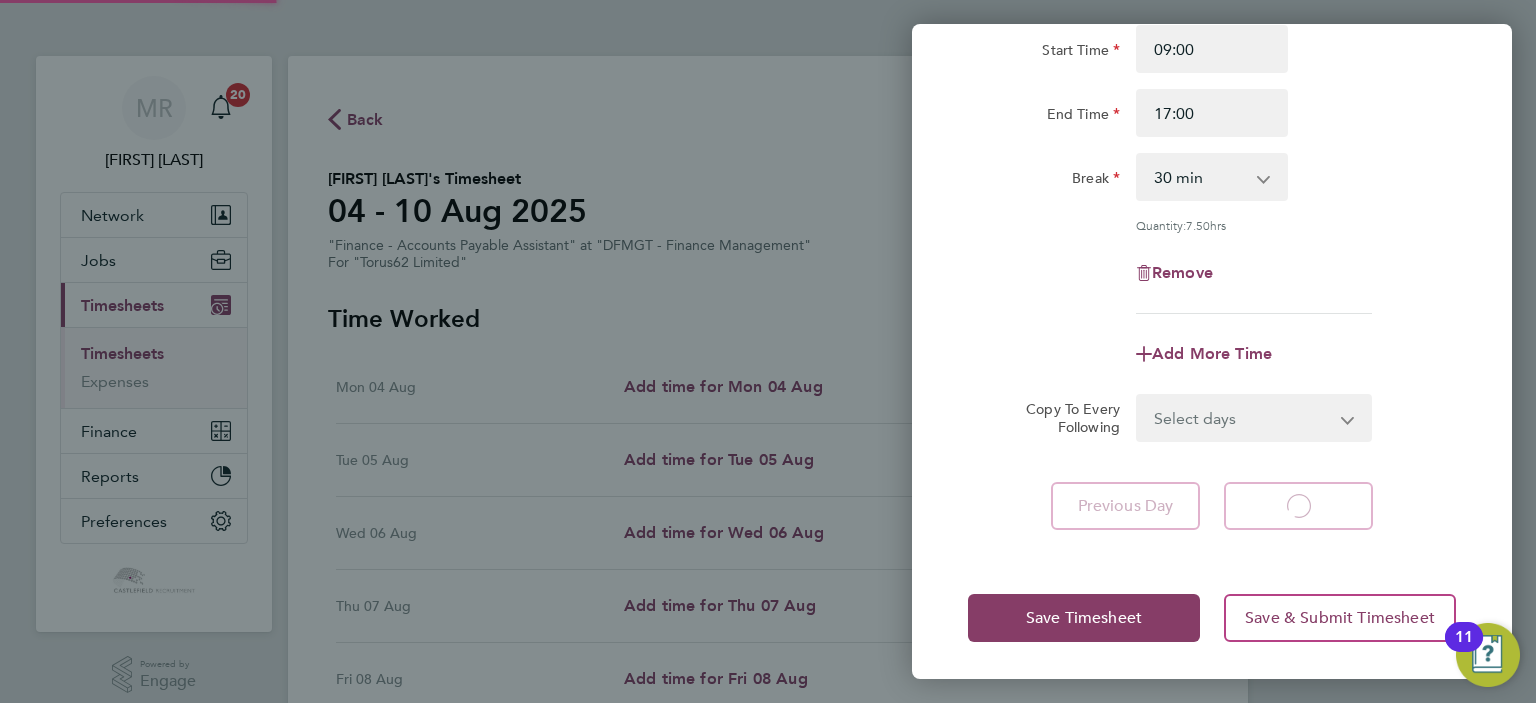 scroll, scrollTop: 0, scrollLeft: 0, axis: both 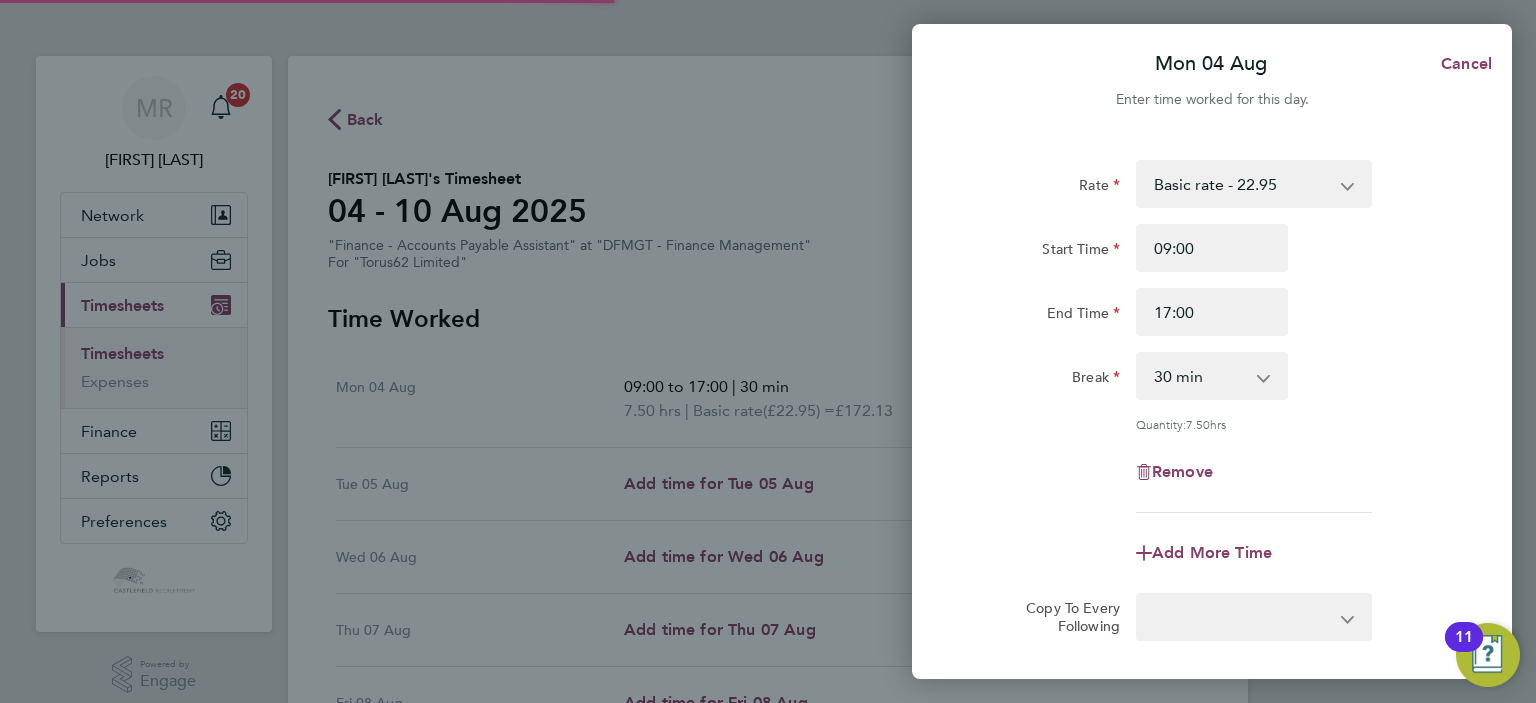 select on "30" 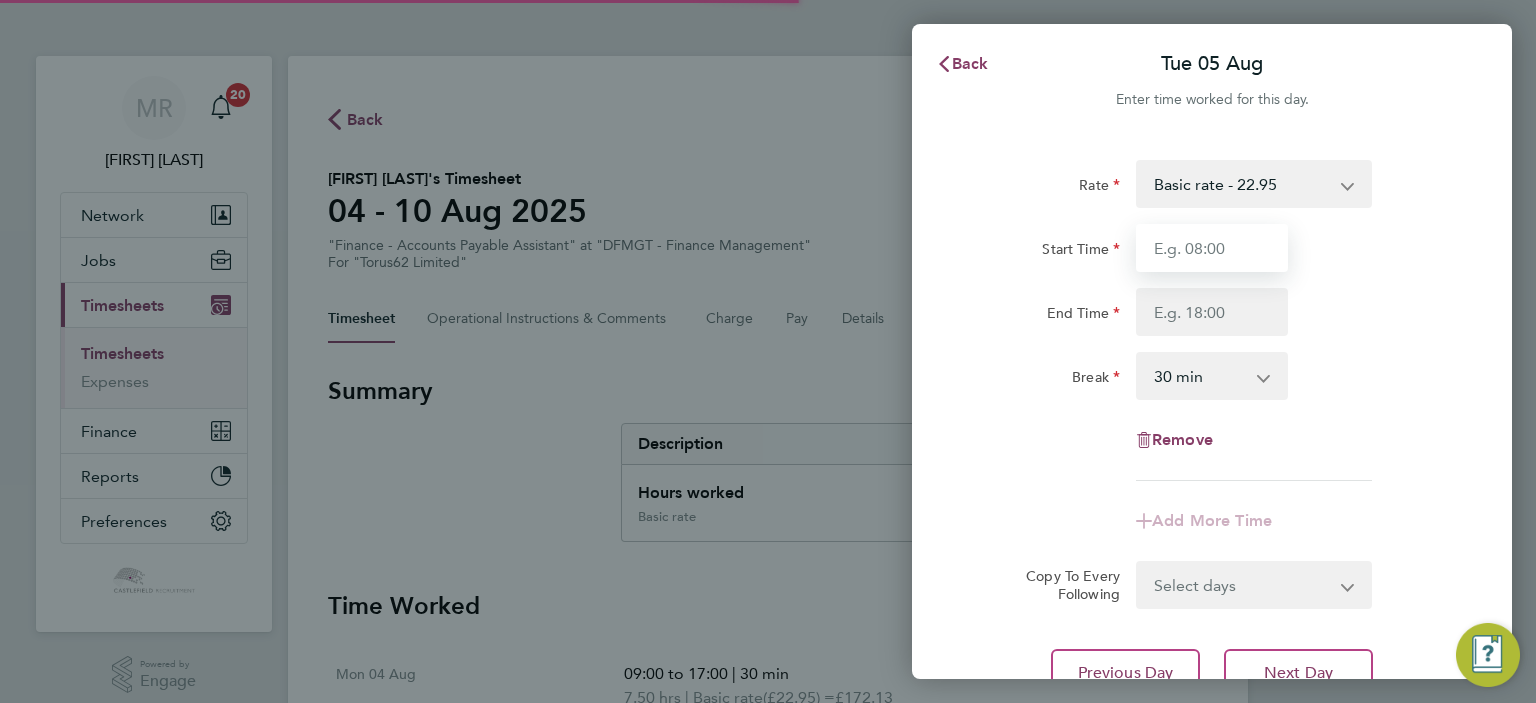 click on "Start Time" at bounding box center (1212, 248) 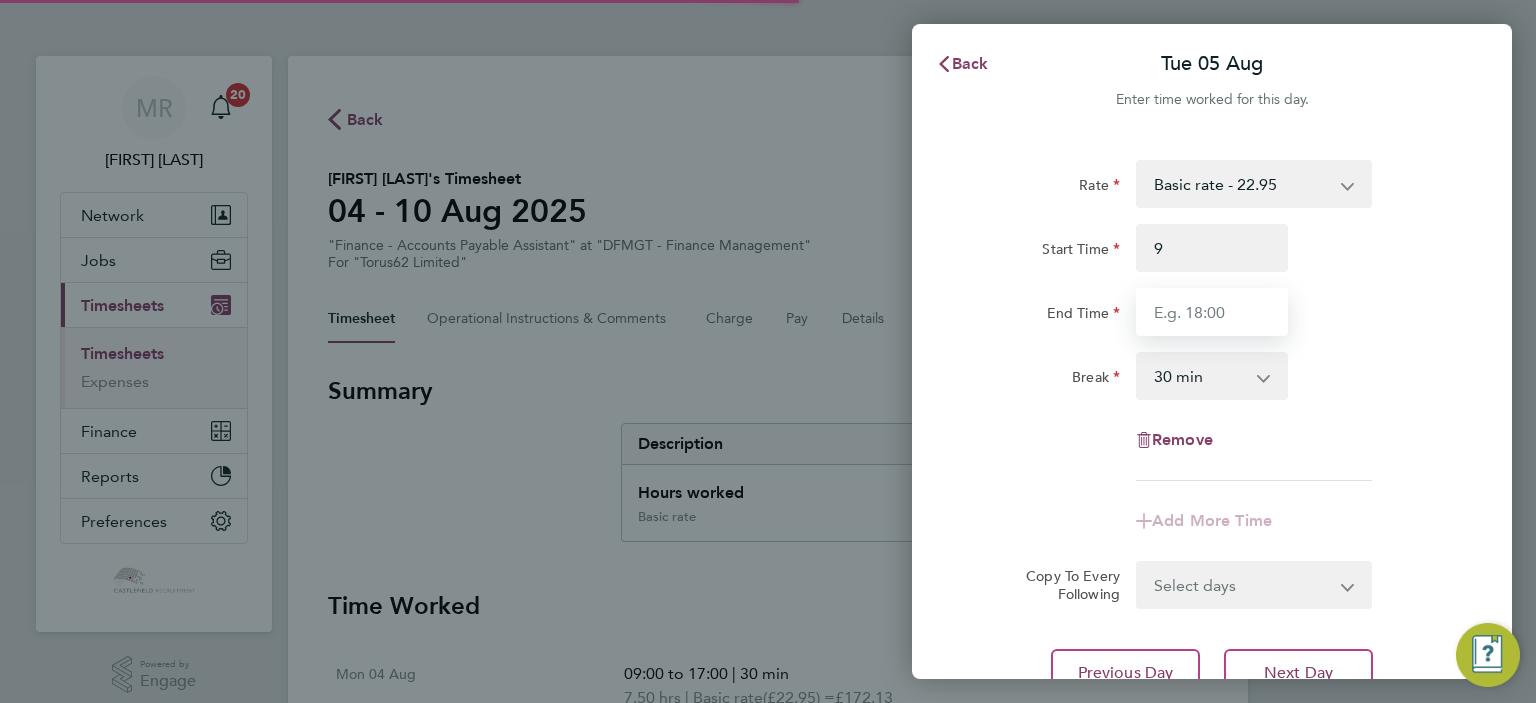 type on "09:00" 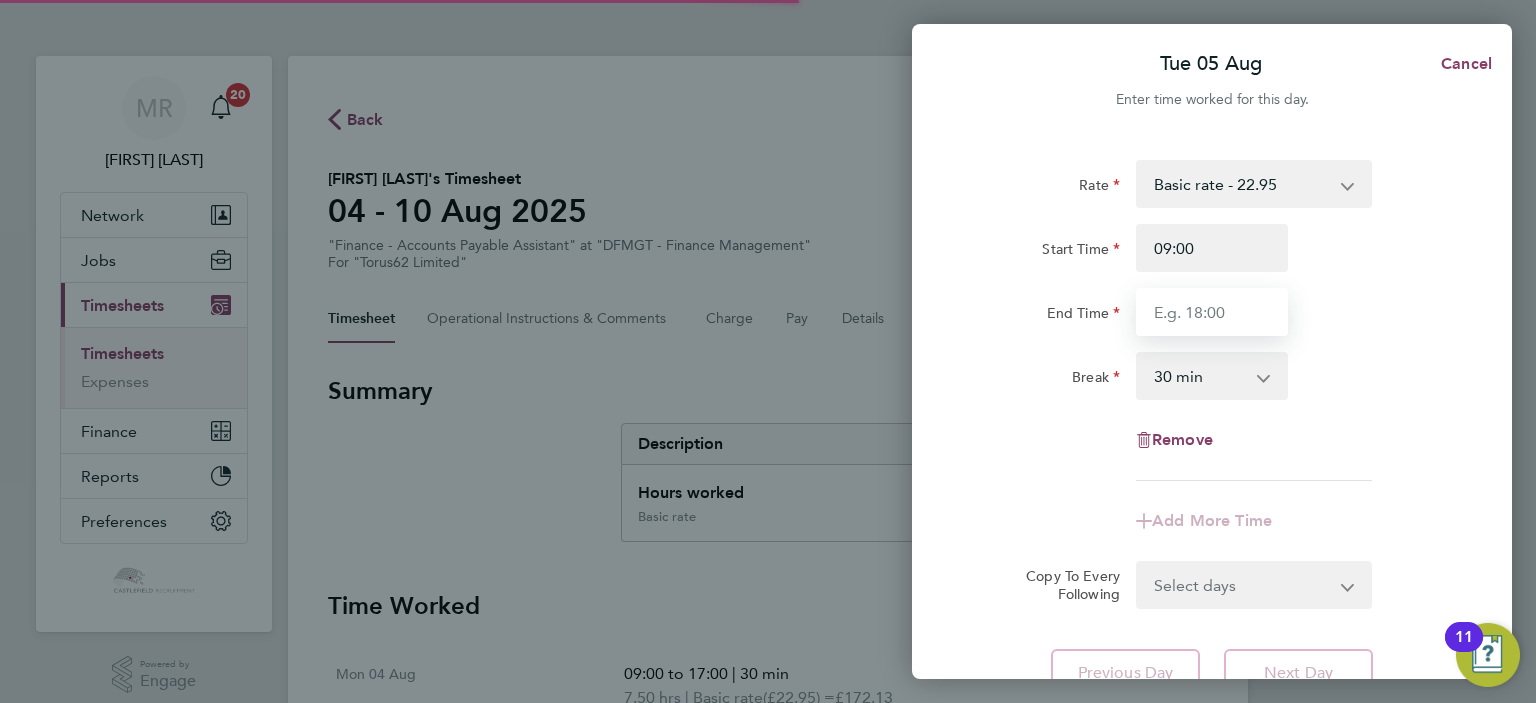 click on "End Time" at bounding box center [1212, 312] 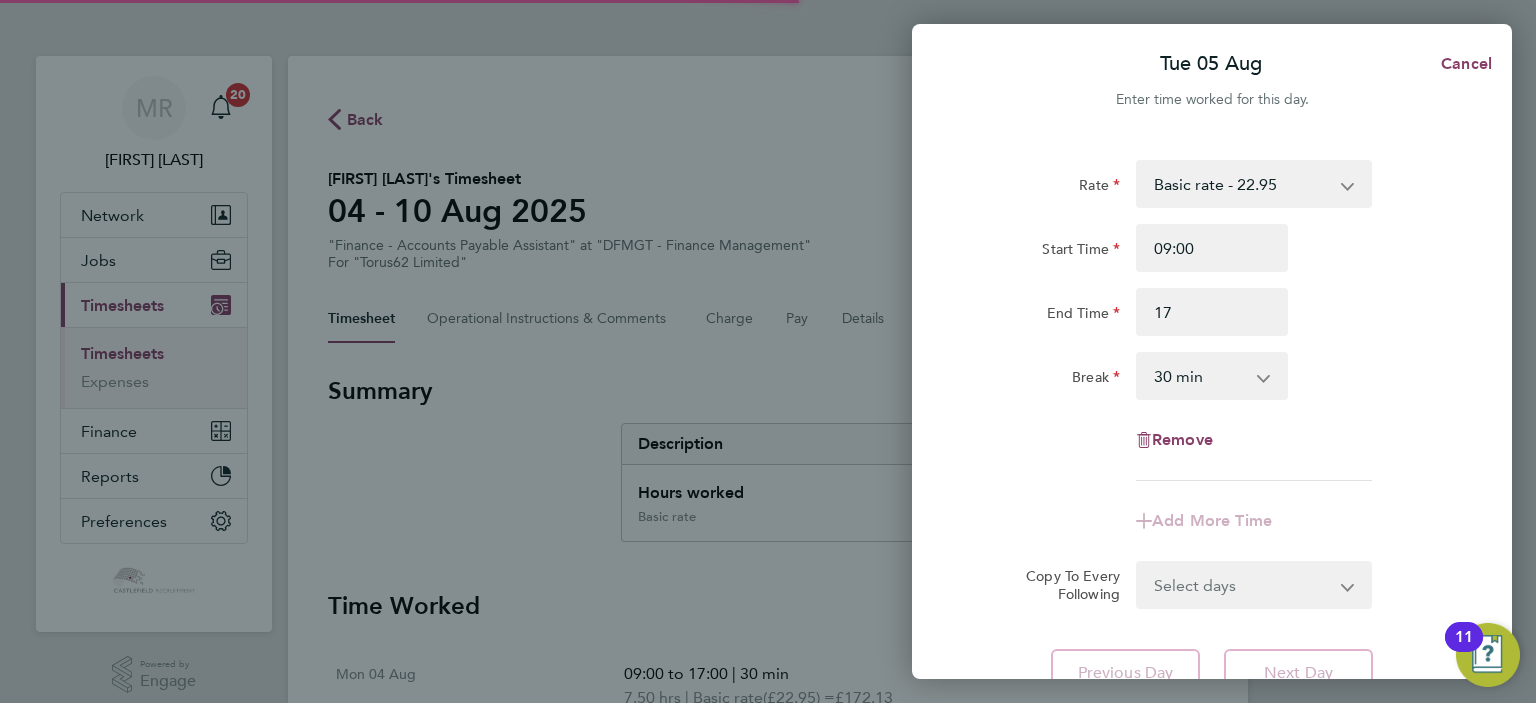 type on "17:00" 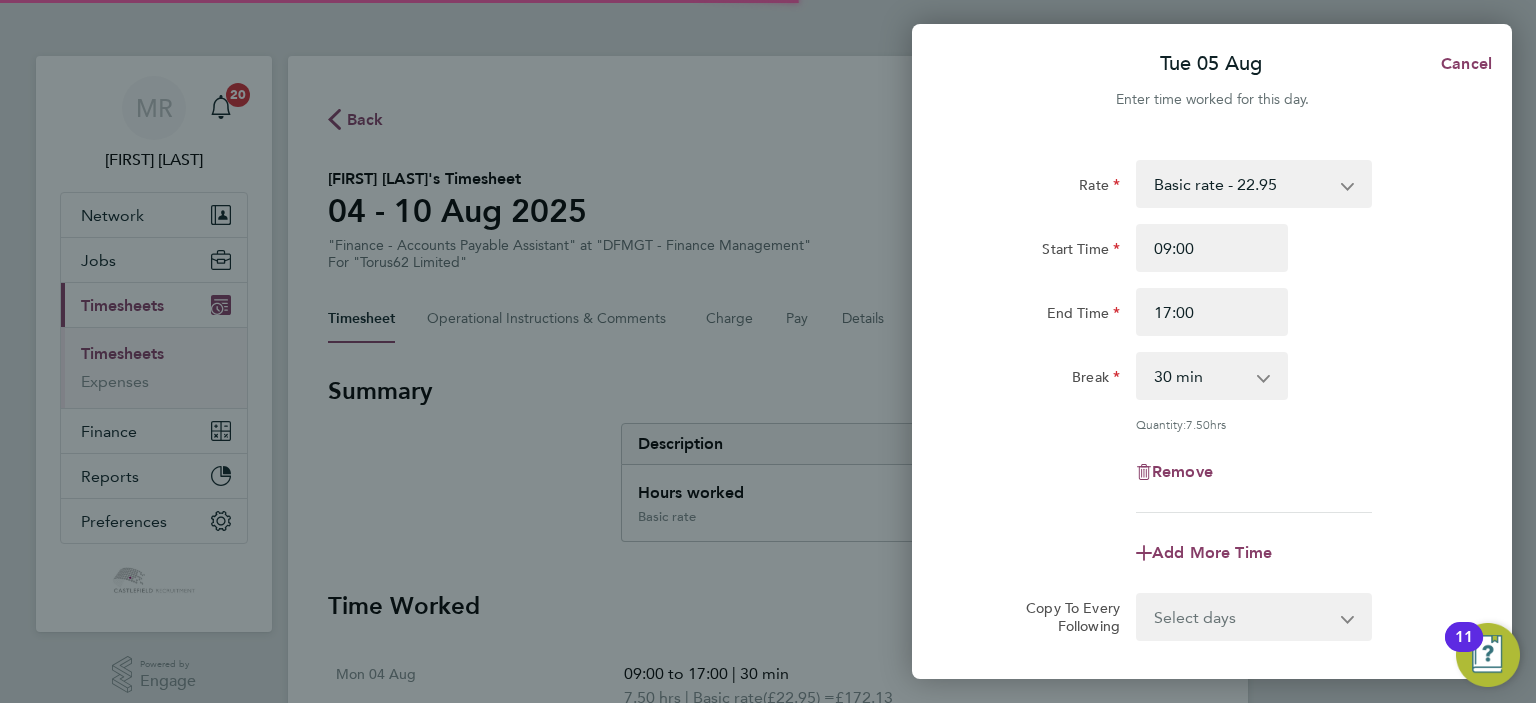 click on "Start Time 09:00 End Time 17:00" 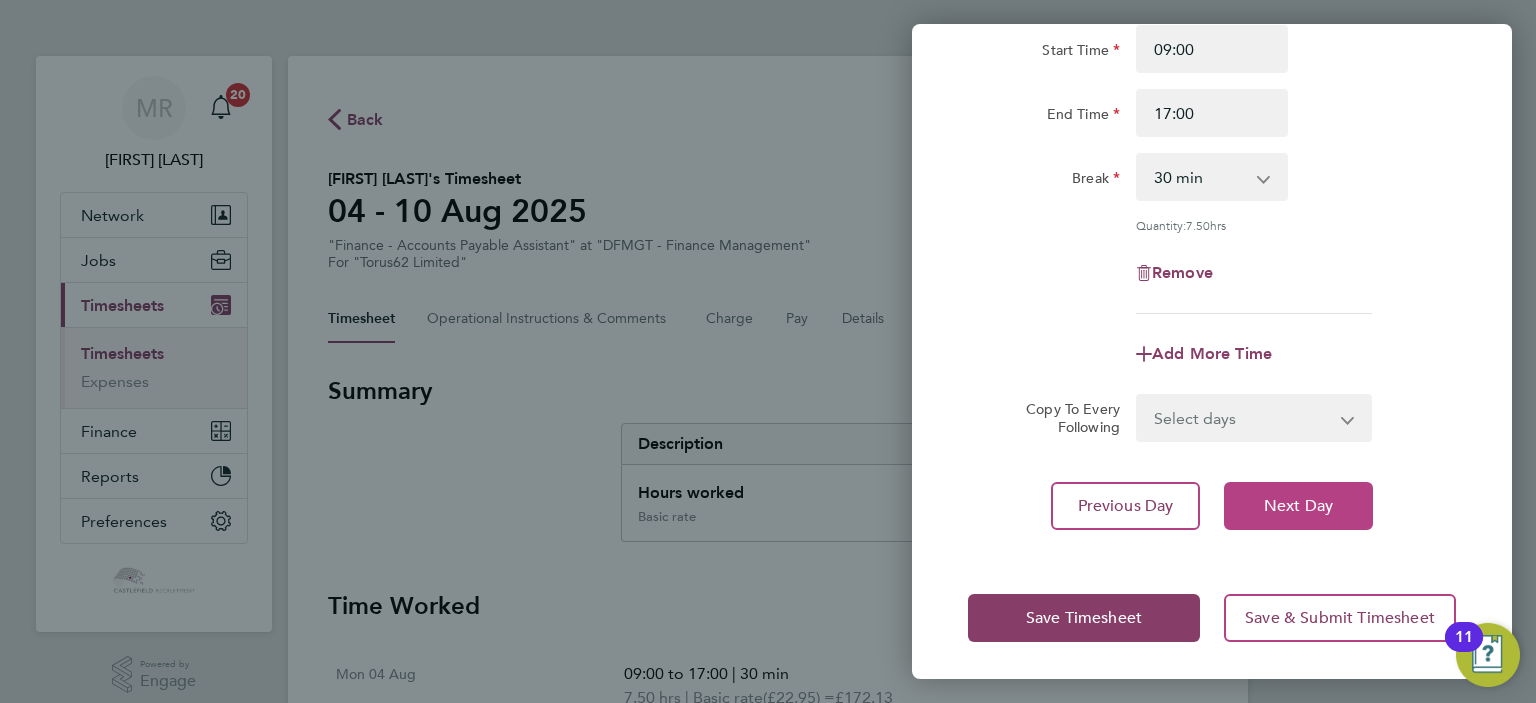 click on "Next Day" 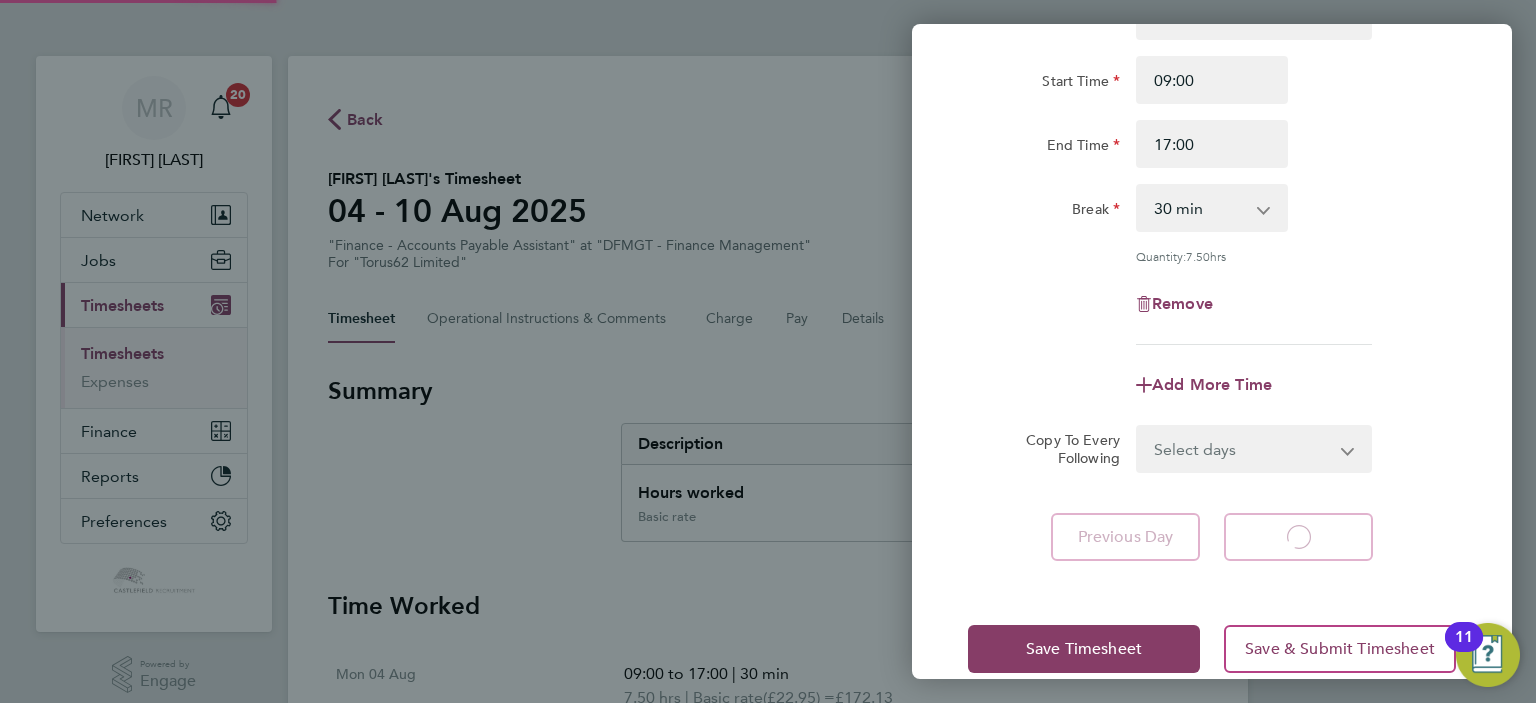 select on "30" 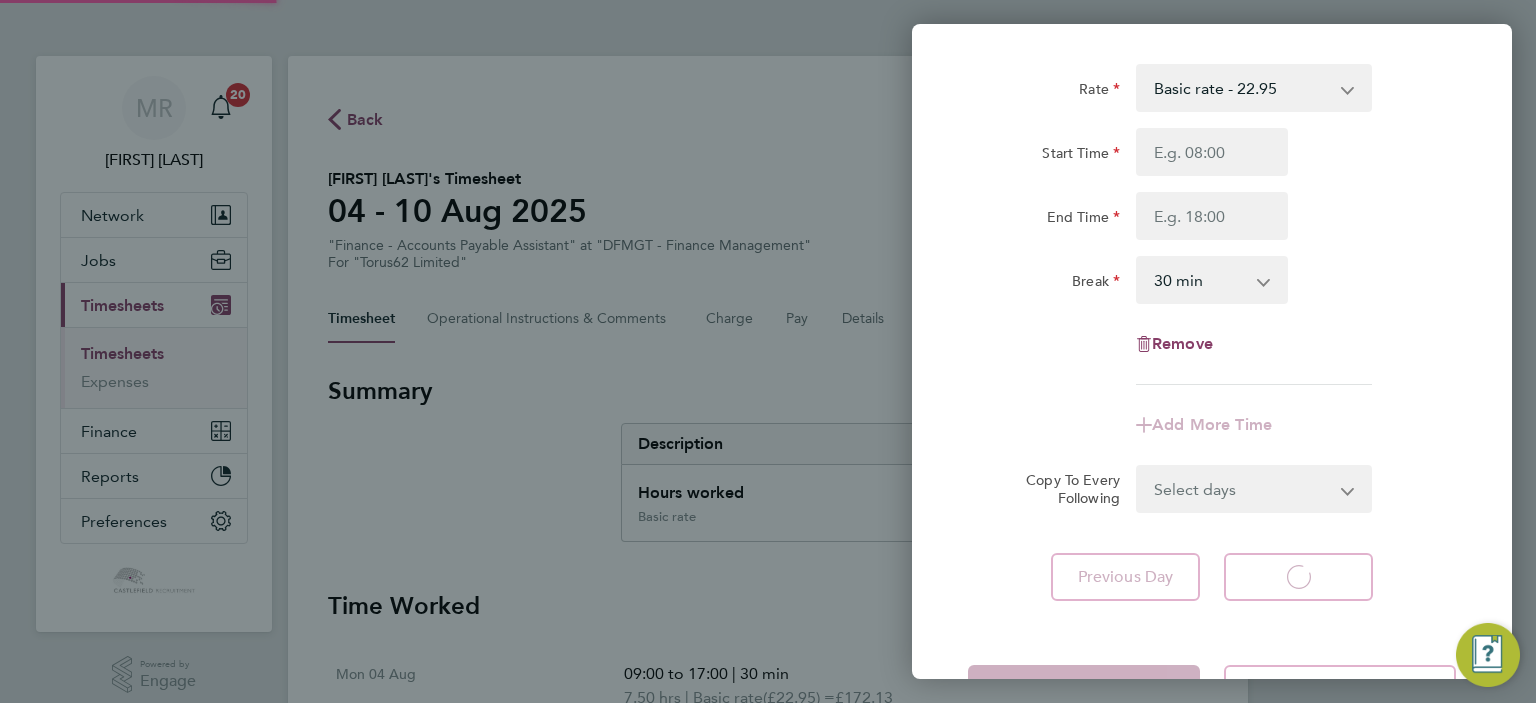 scroll, scrollTop: 3, scrollLeft: 0, axis: vertical 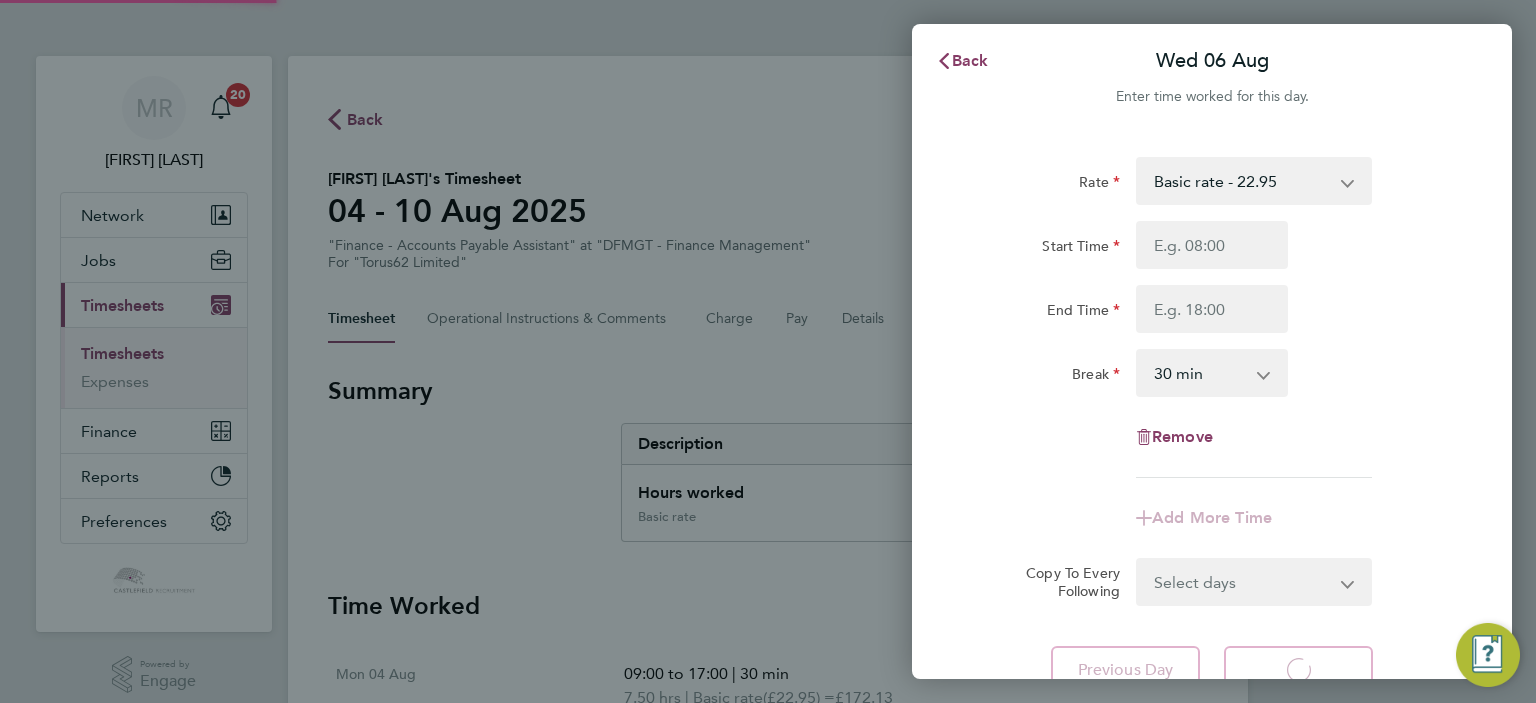 select on "30" 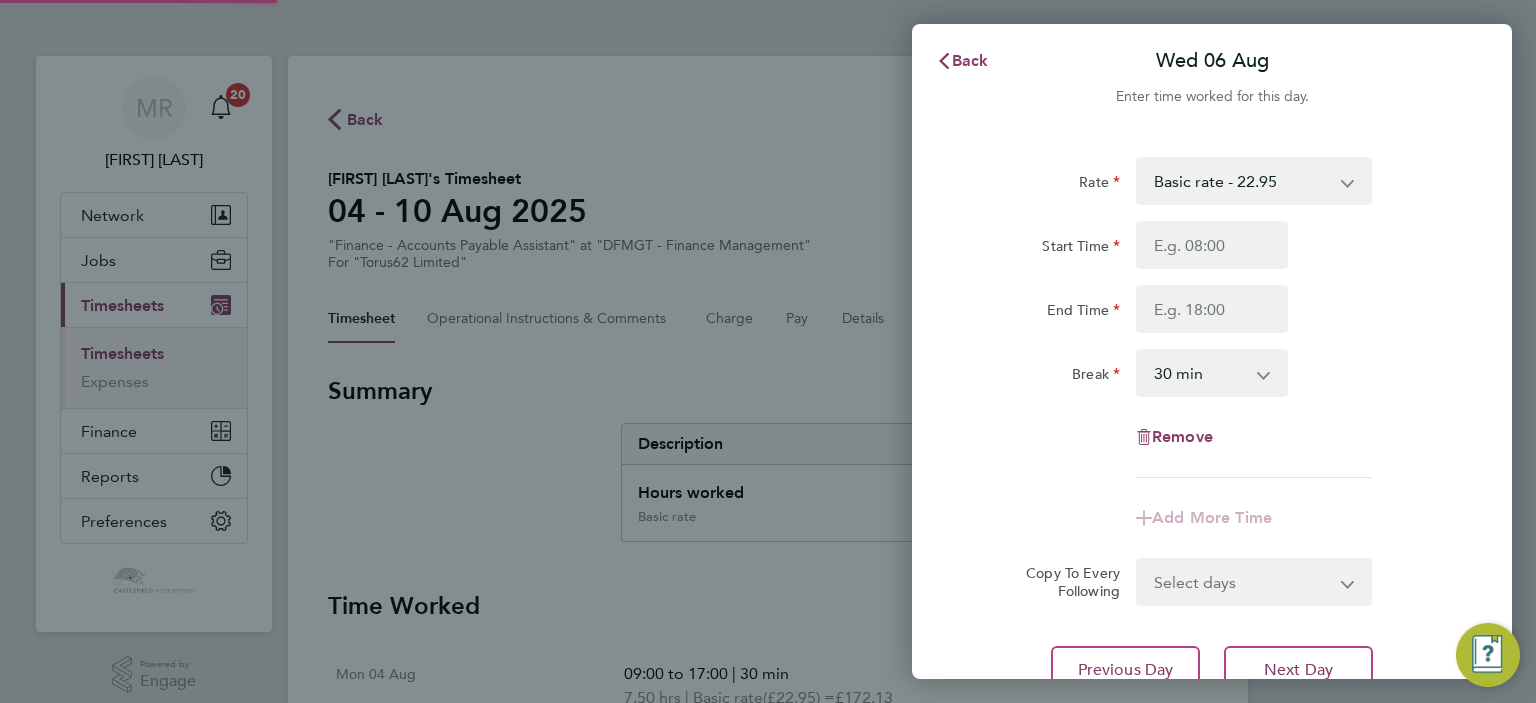 scroll, scrollTop: 0, scrollLeft: 0, axis: both 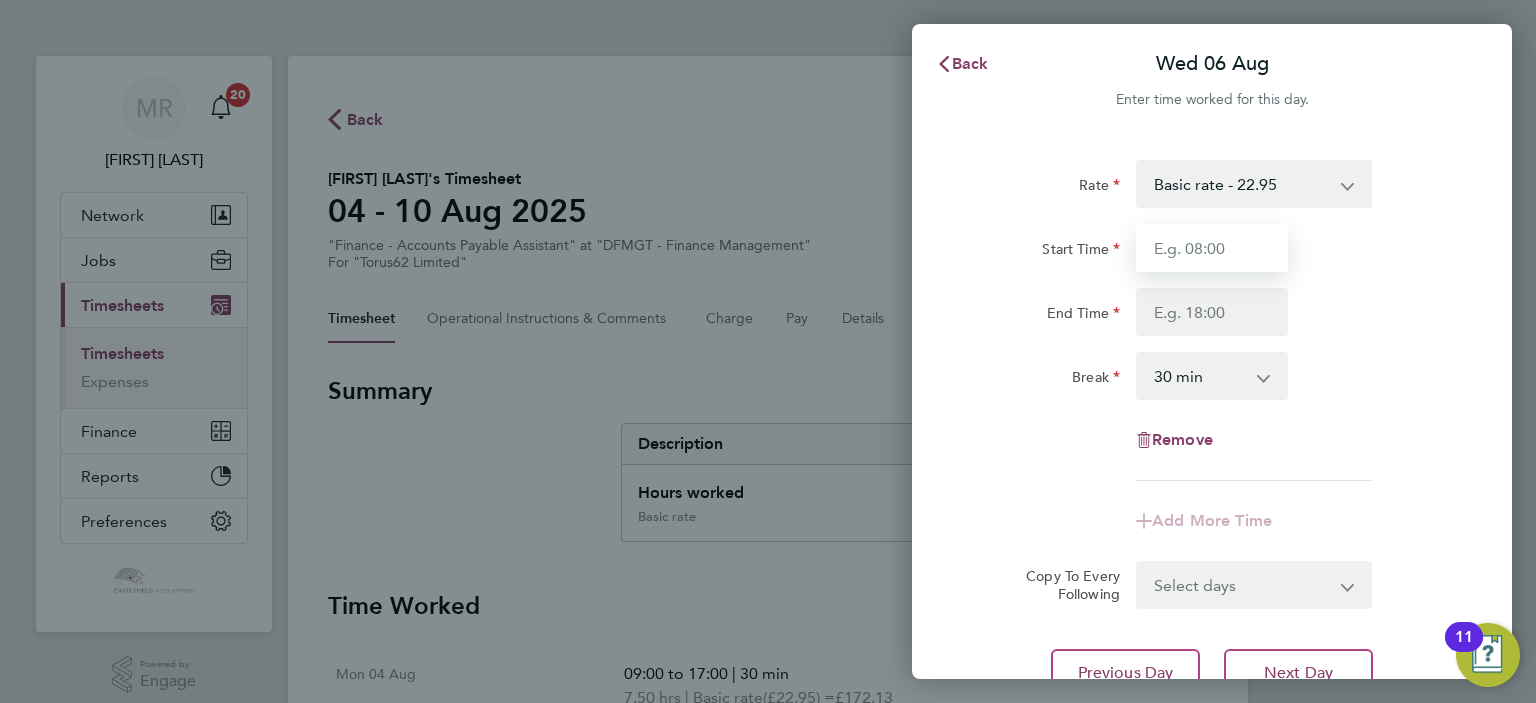 click on "Start Time" at bounding box center (1212, 248) 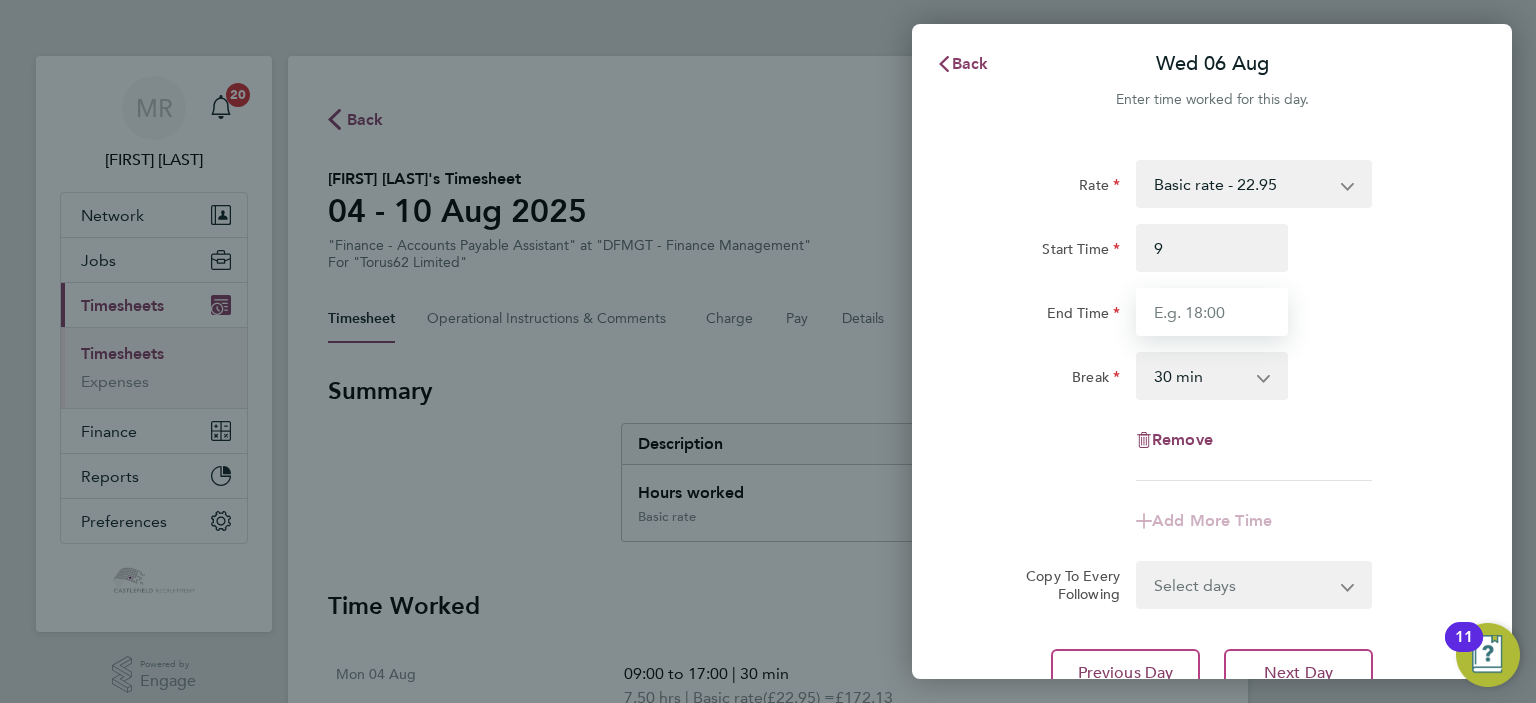 type on "09:00" 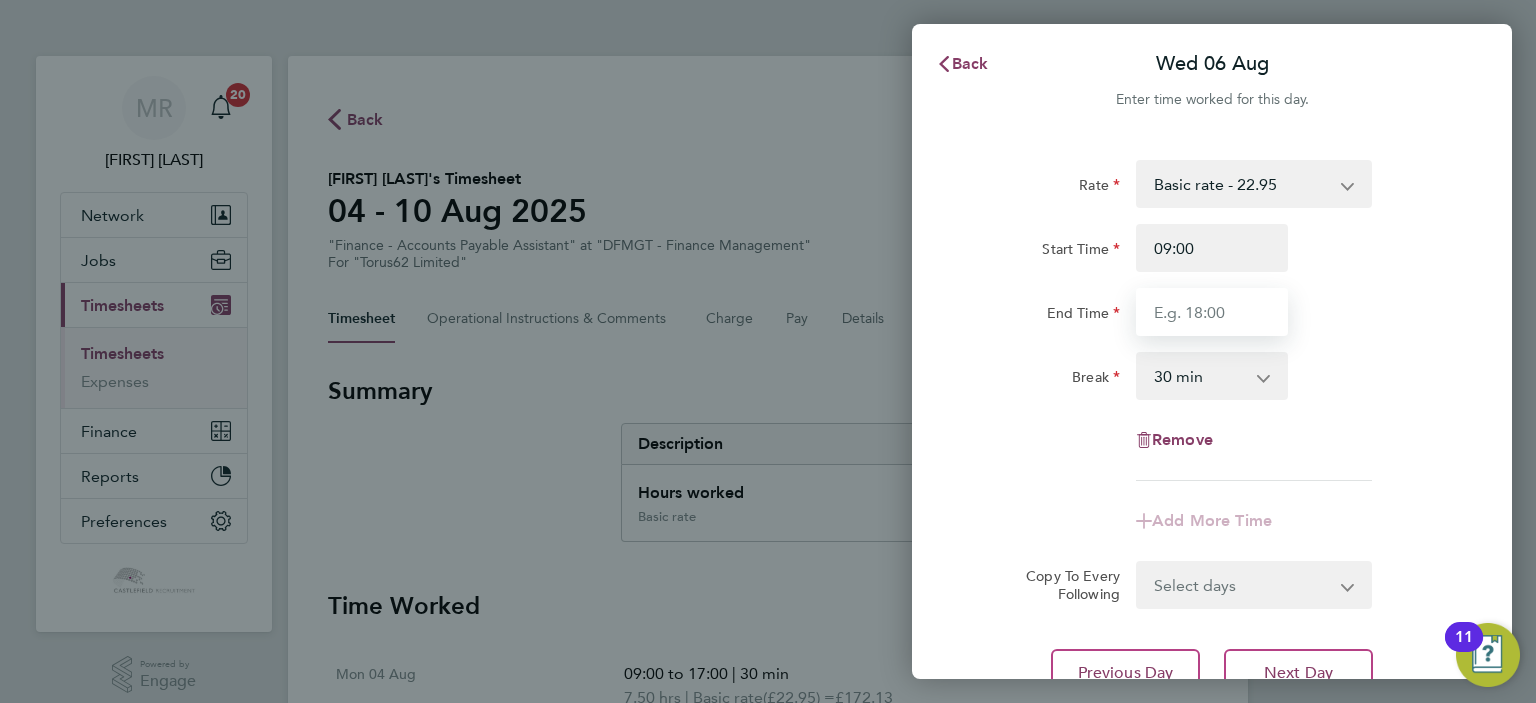 click on "End Time" at bounding box center (1212, 312) 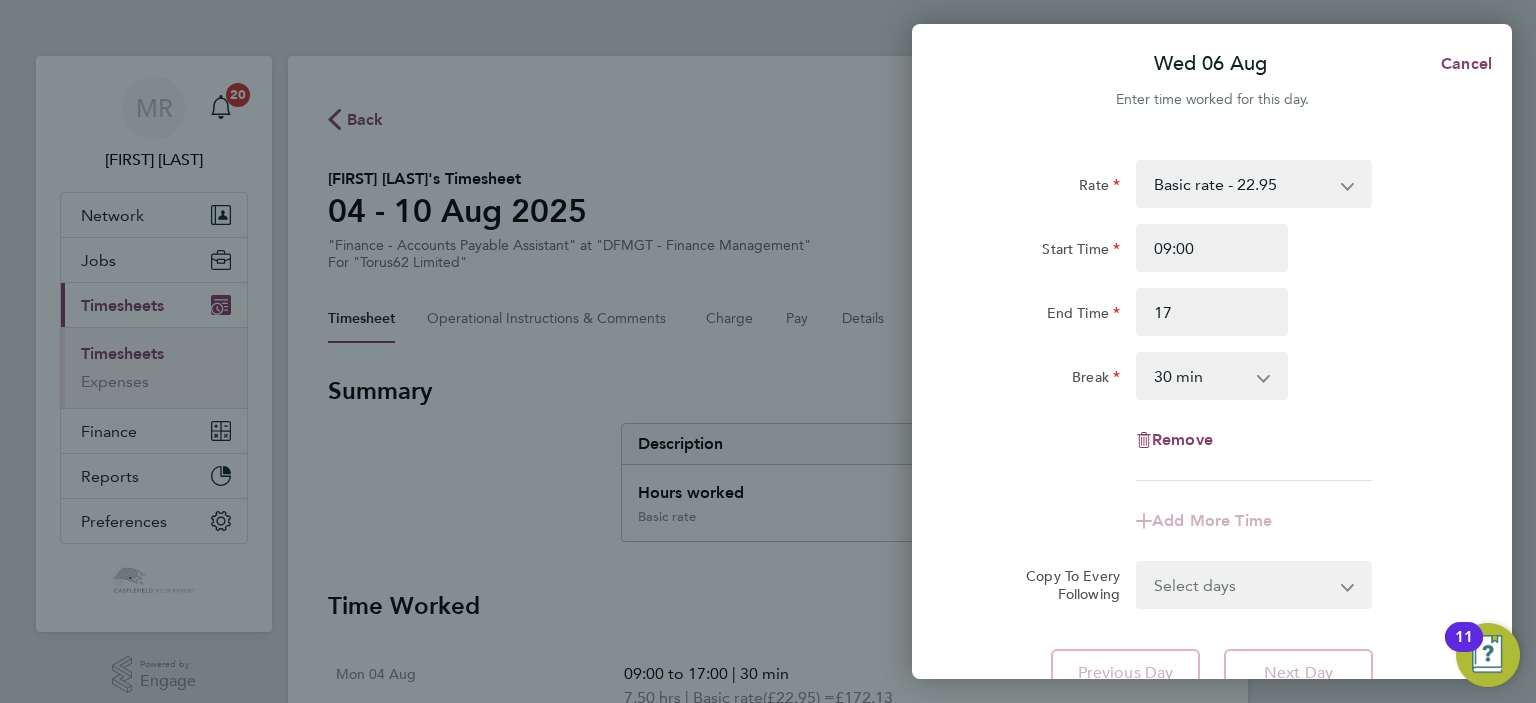 type on "17:00" 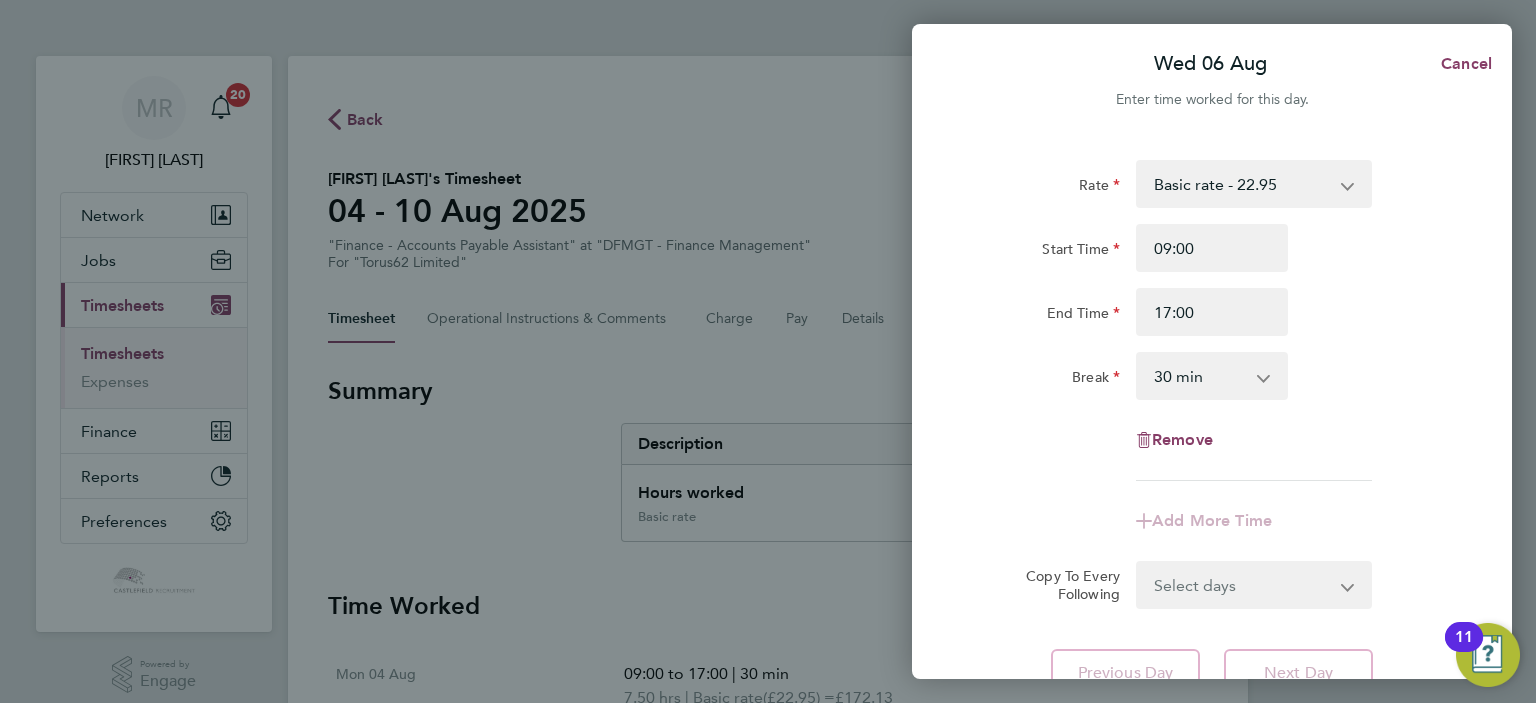 click on "End Time 17:00" 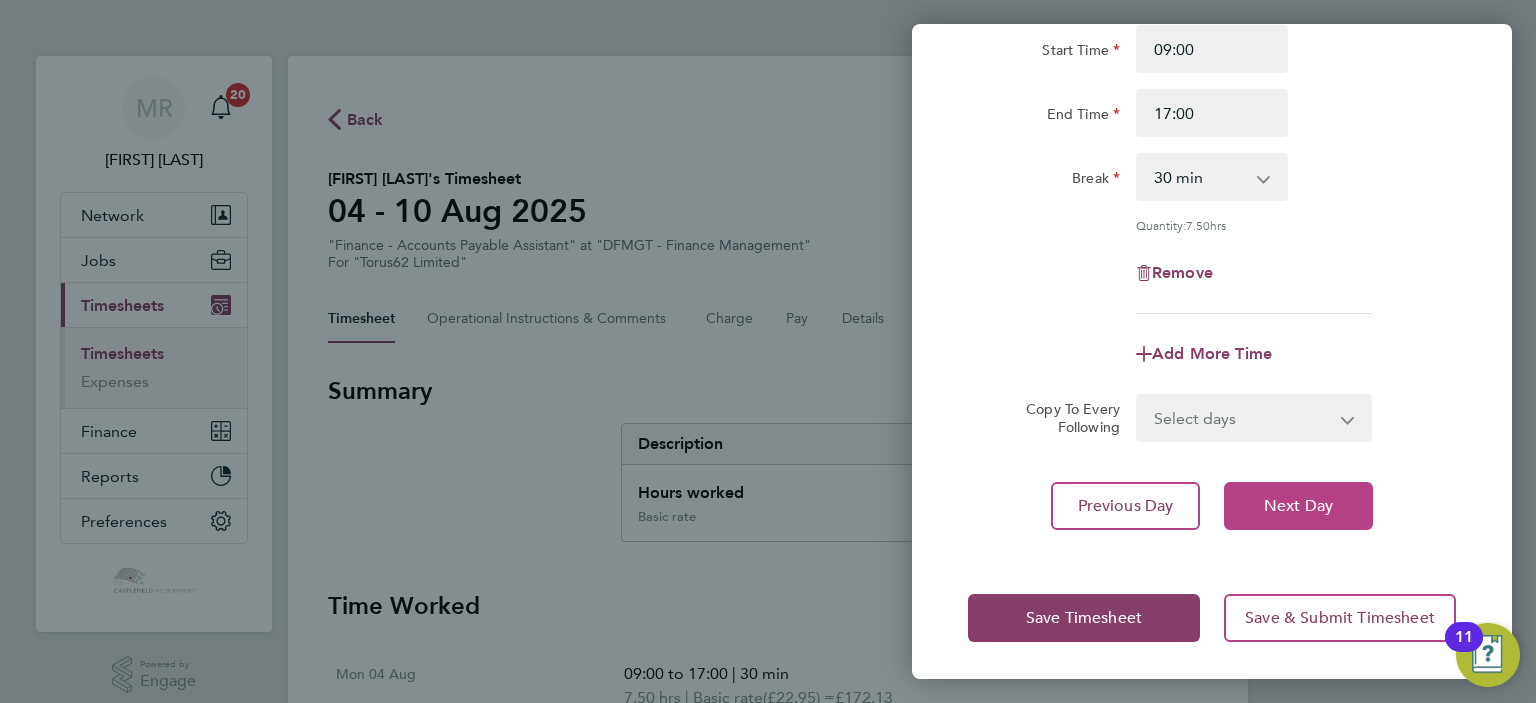 click on "Next Day" 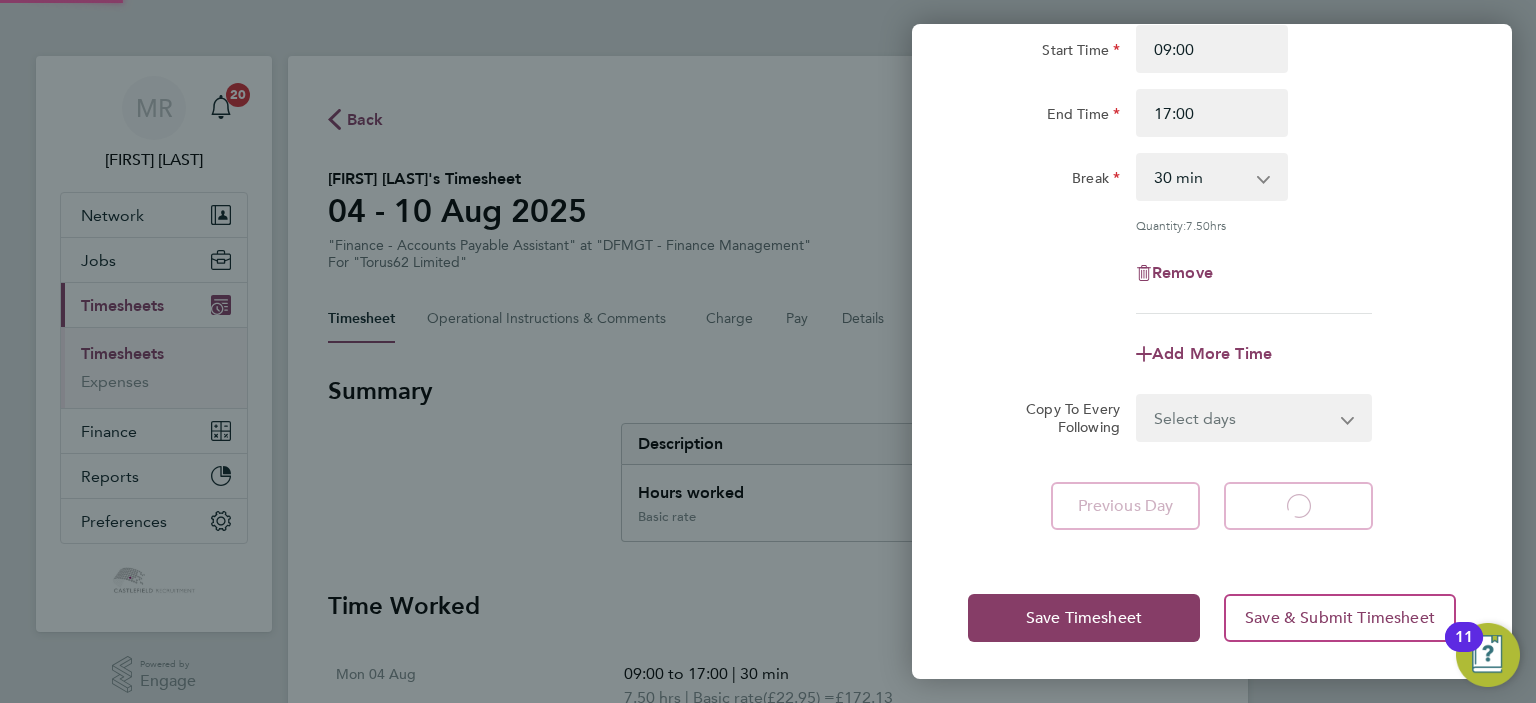 select on "30" 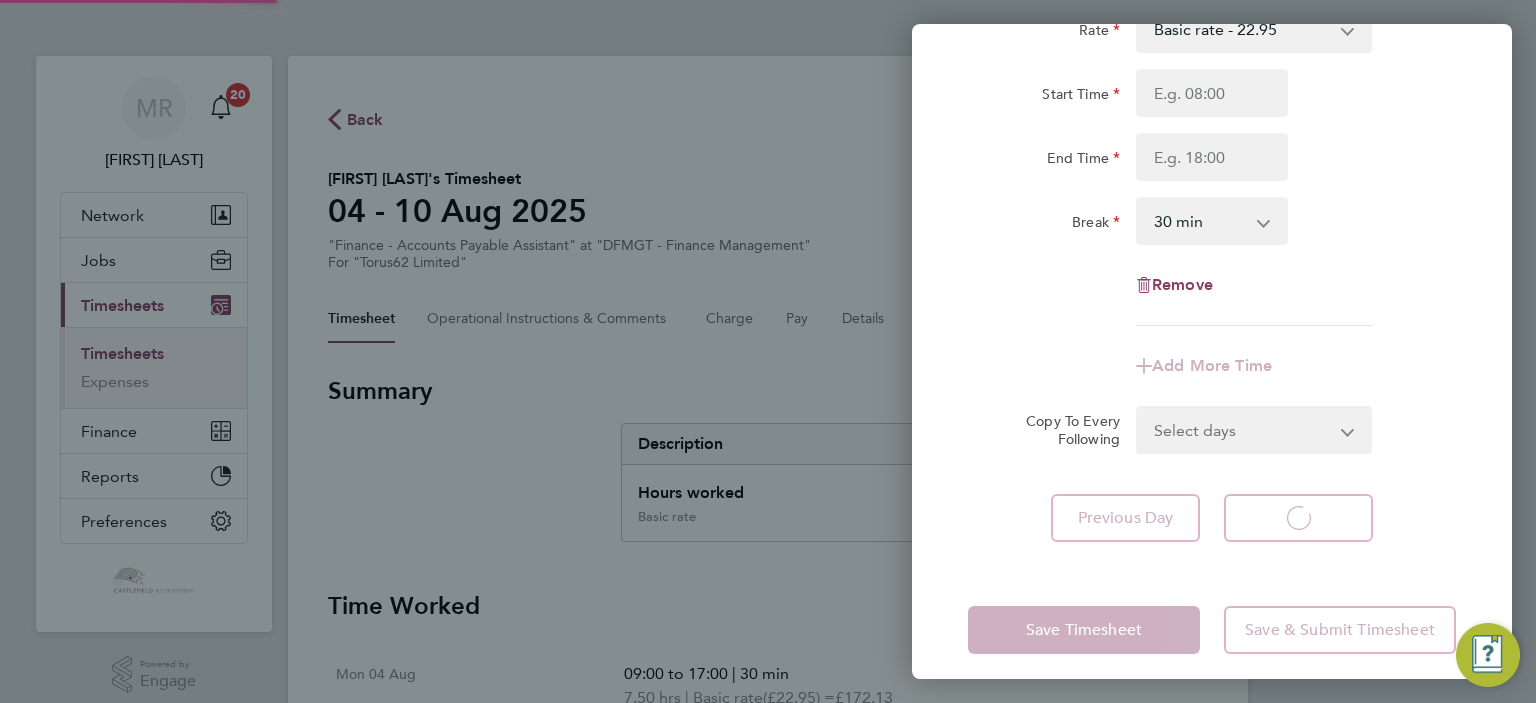 scroll, scrollTop: 28, scrollLeft: 0, axis: vertical 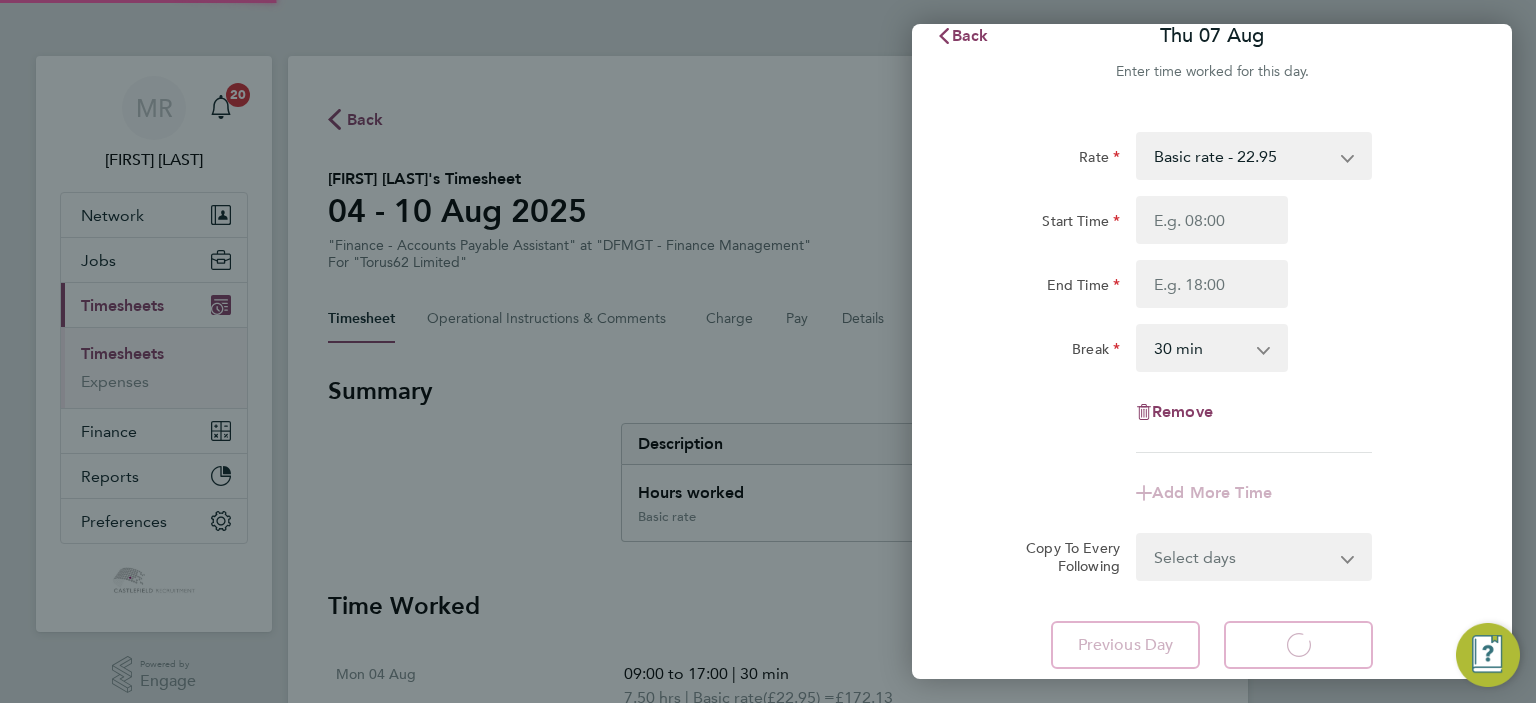 select on "30" 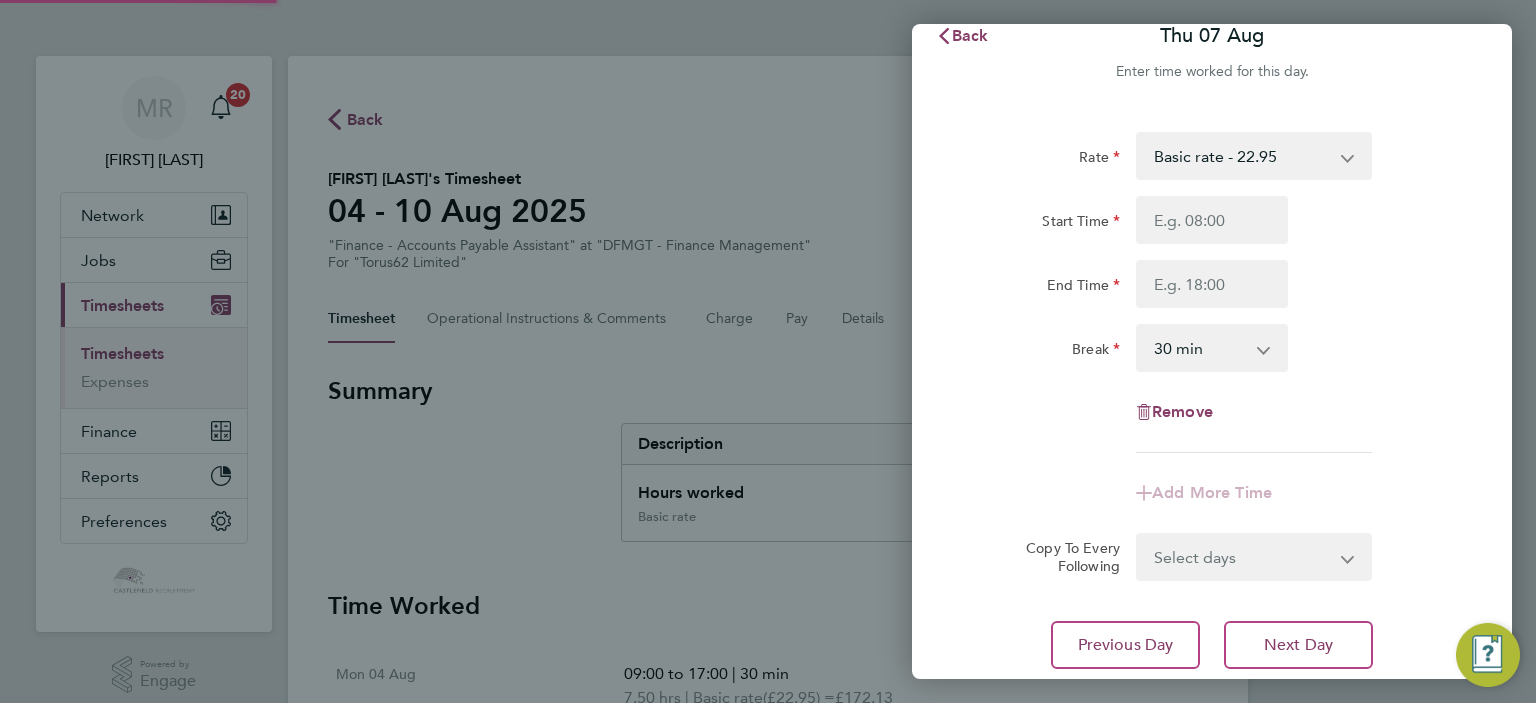 scroll, scrollTop: 0, scrollLeft: 0, axis: both 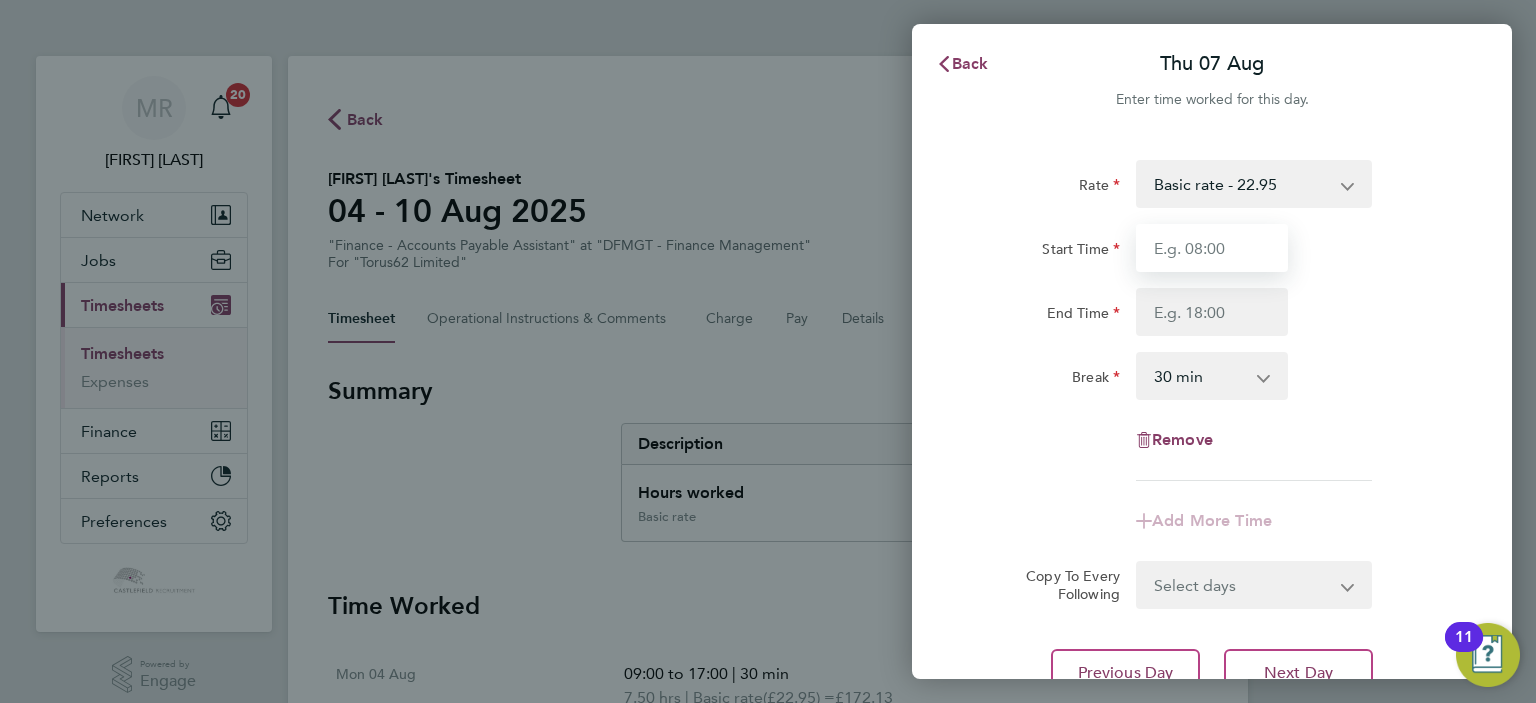 click on "Start Time" at bounding box center [1212, 248] 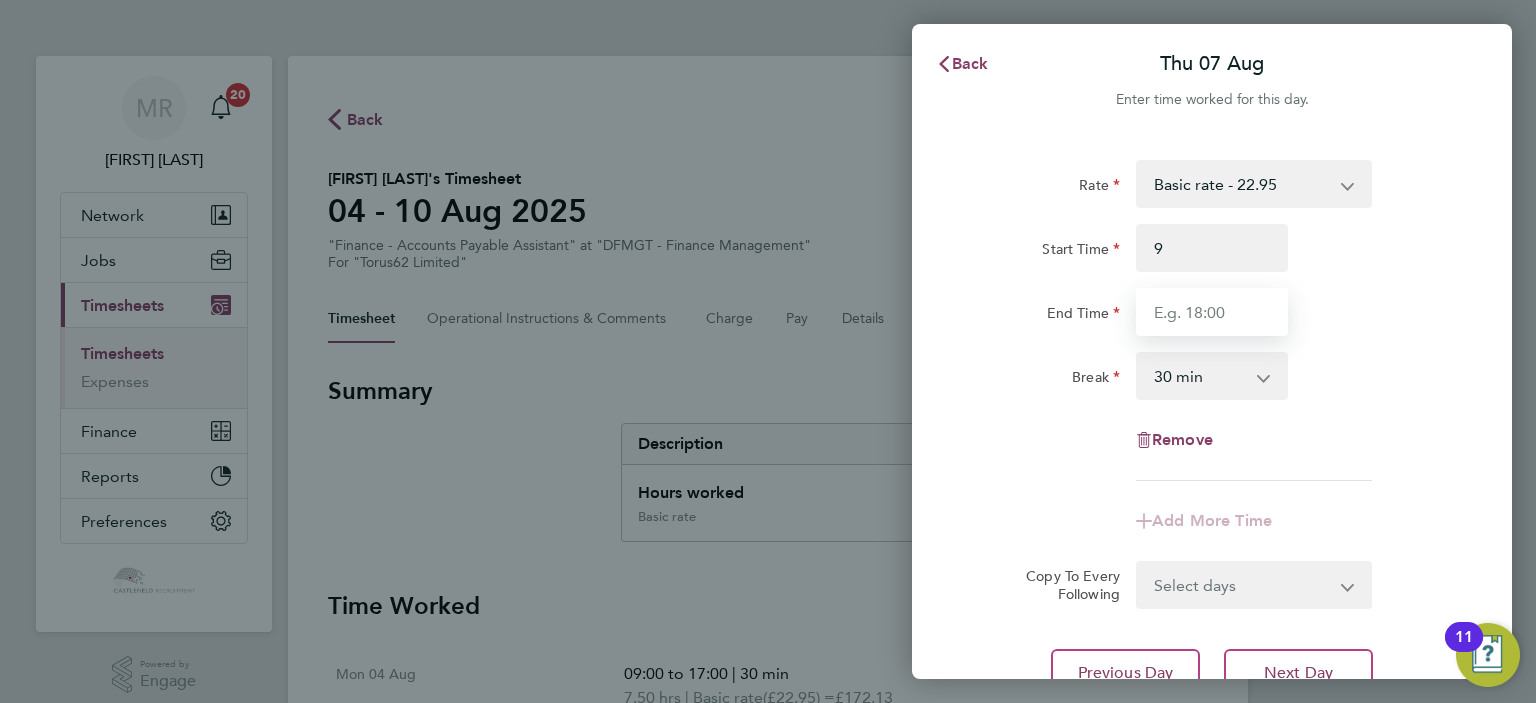 type on "09:00" 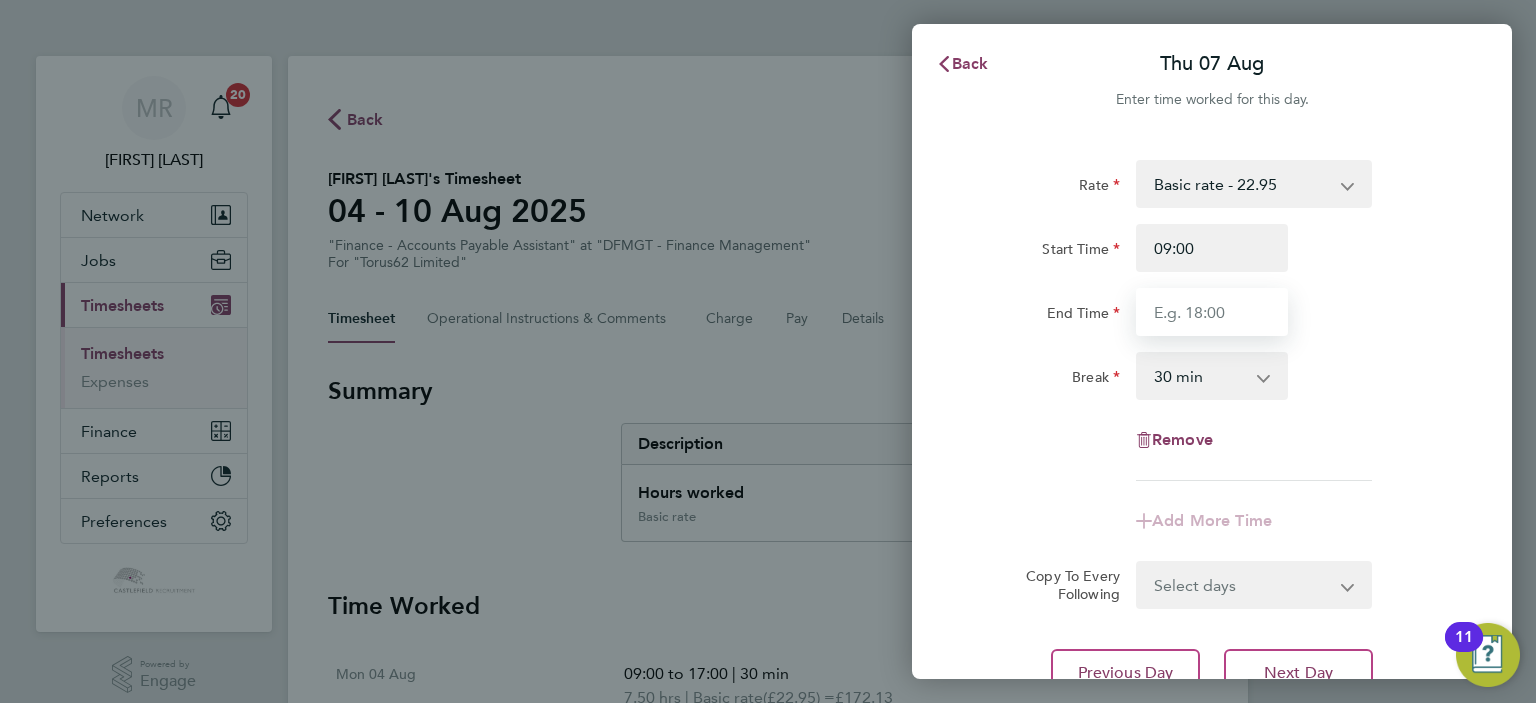 click on "End Time" at bounding box center [1212, 312] 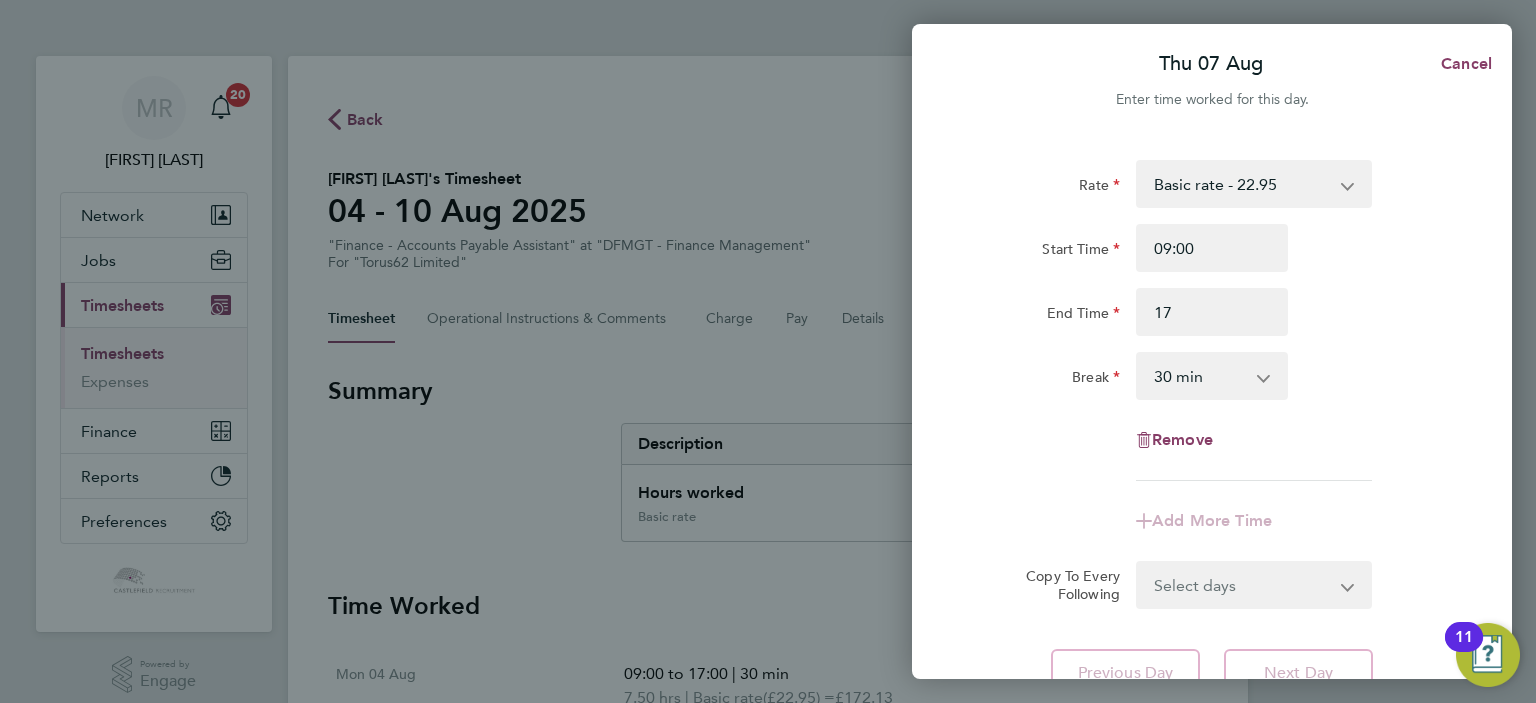 type on "17:00" 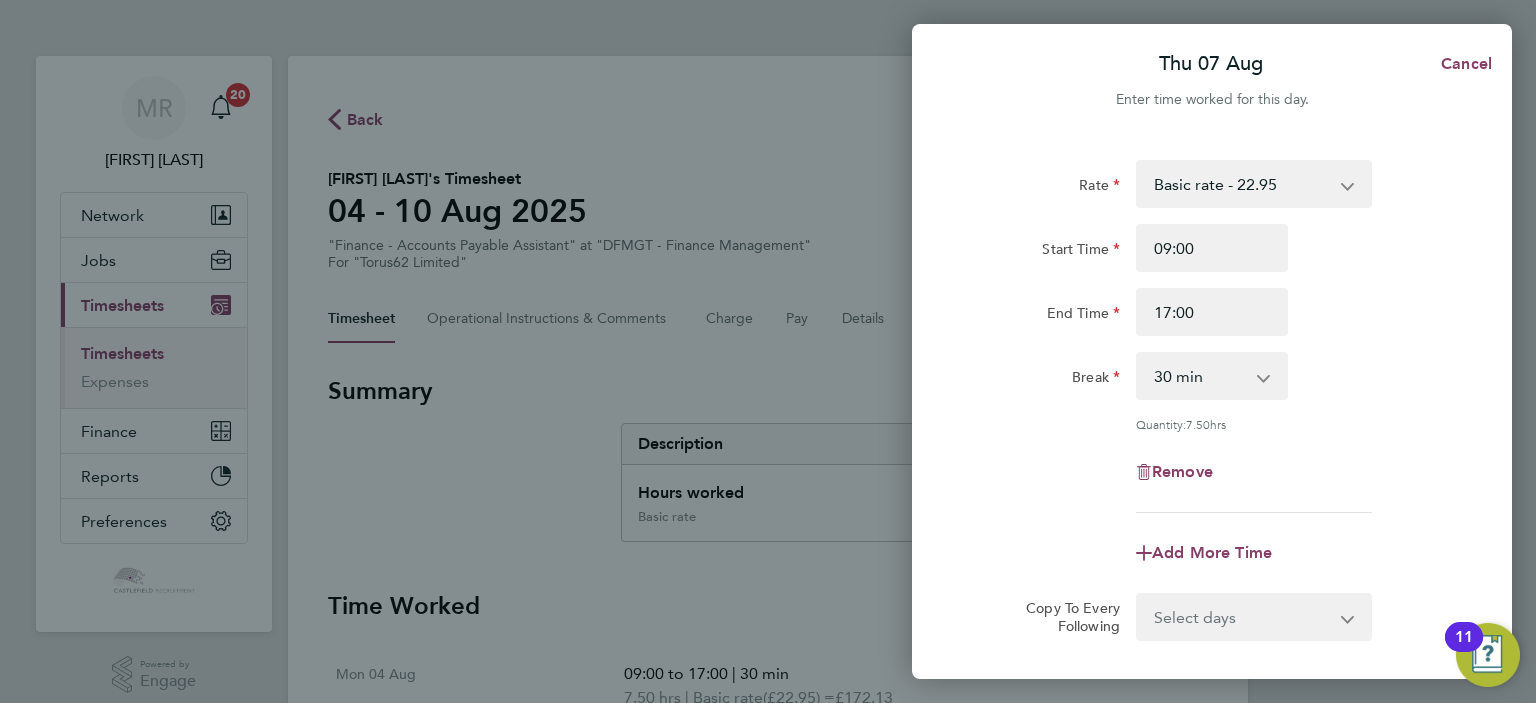 click on "Rate  Basic rate - 22.95
Start Time 09:00 End Time 17:00 Break  0 min   15 min   30 min   45 min   60 min   75 min   90 min
Quantity:  7.50  hrs
Remove
Add More Time  Copy To Every Following  Select days   Day   Weekend (Sat-Sun)   Friday   Saturday   Sunday
Previous Day   Next Day" 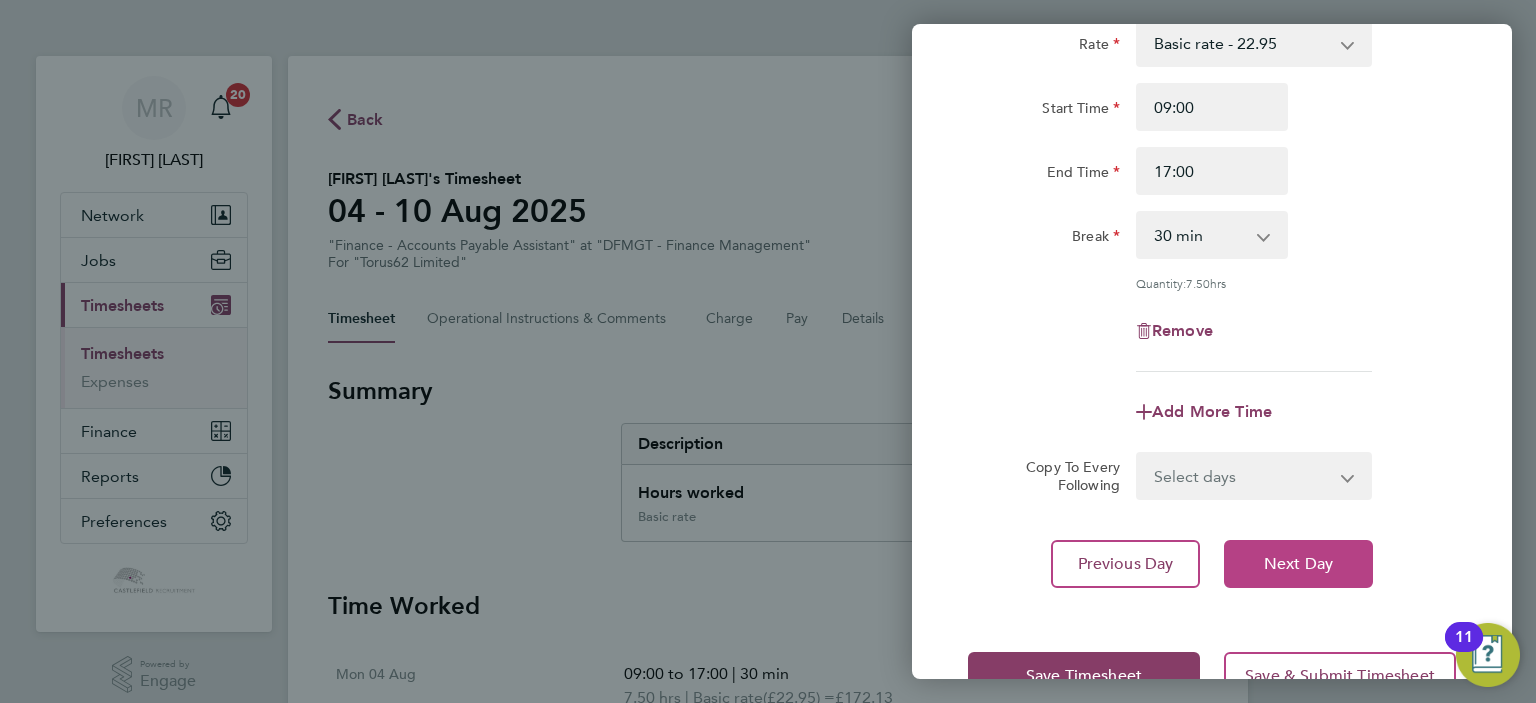 scroll, scrollTop: 199, scrollLeft: 0, axis: vertical 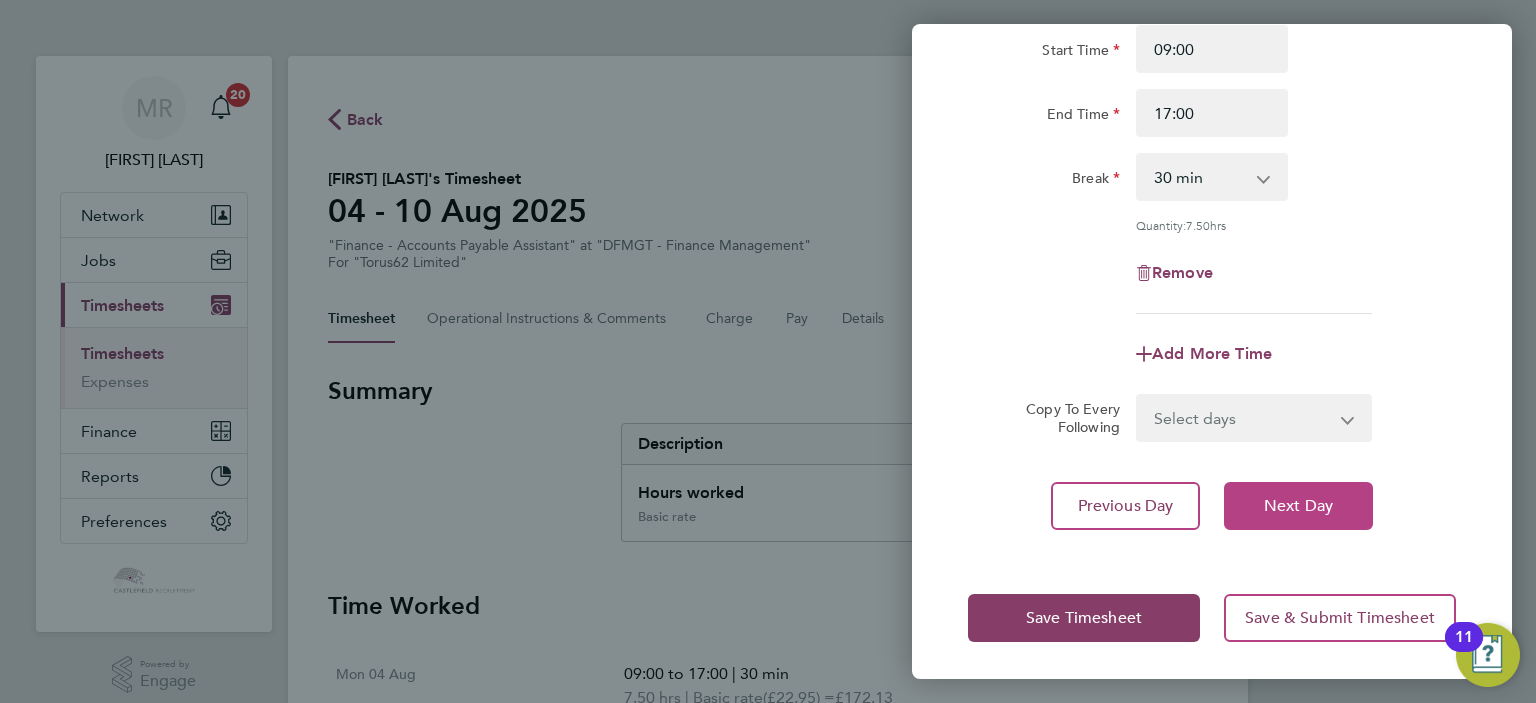 click on "Next Day" 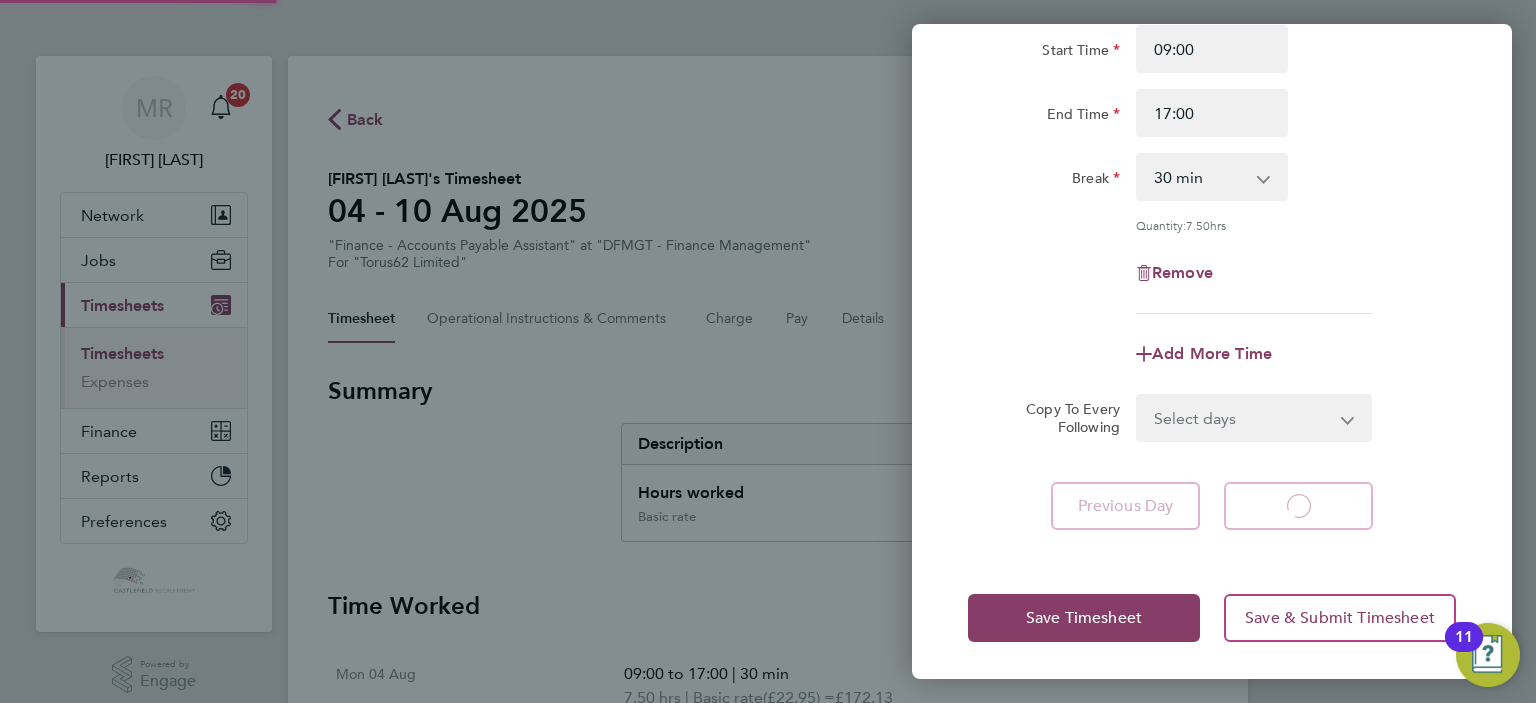 scroll, scrollTop: 0, scrollLeft: 0, axis: both 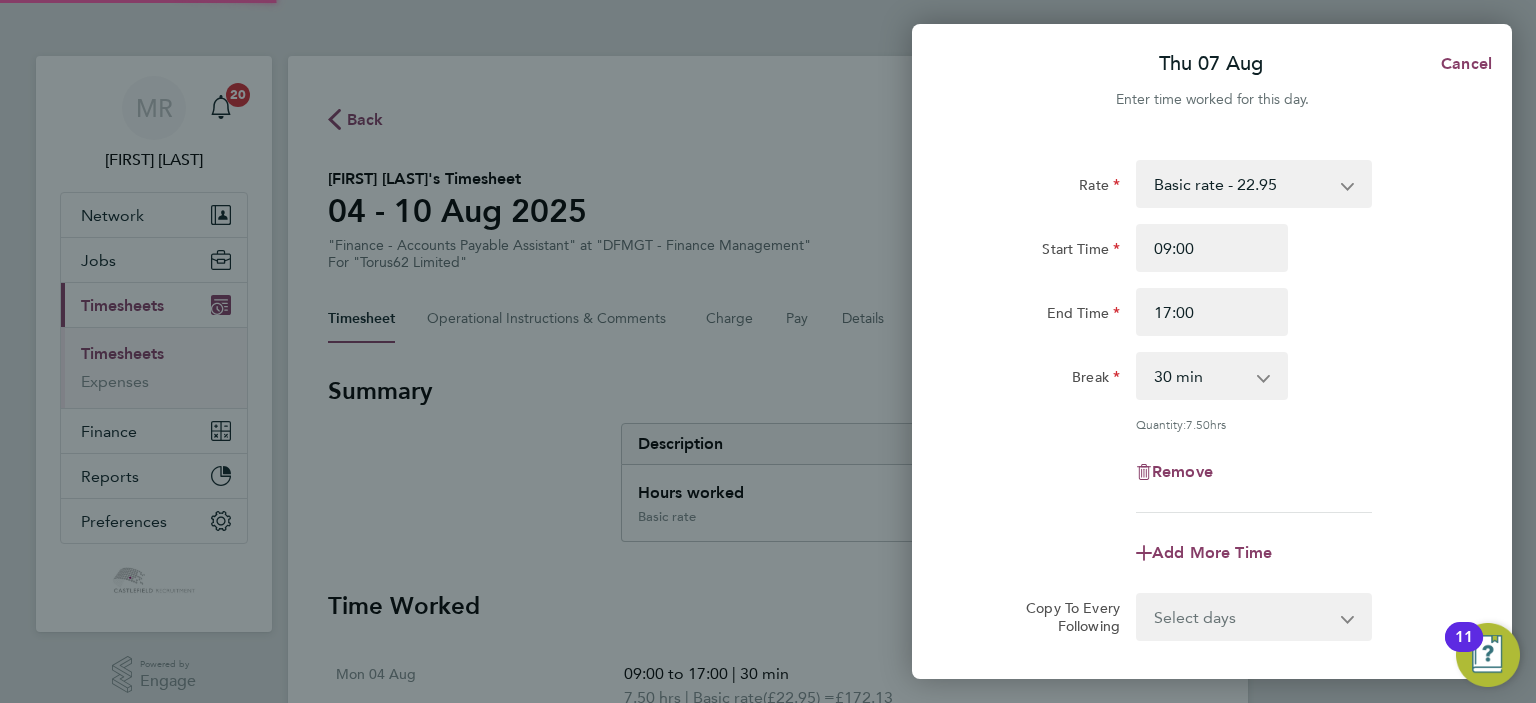 select on "30" 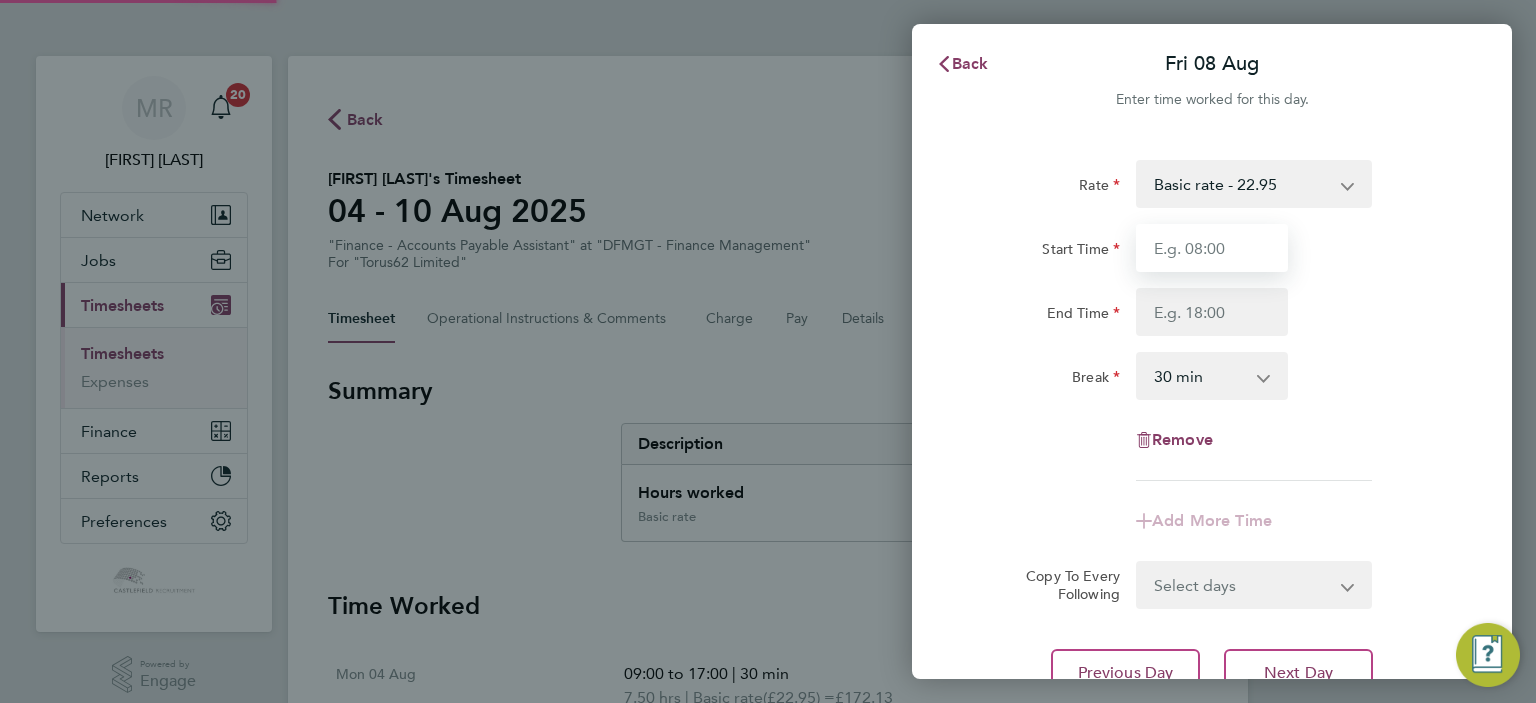click on "Start Time" at bounding box center [1212, 248] 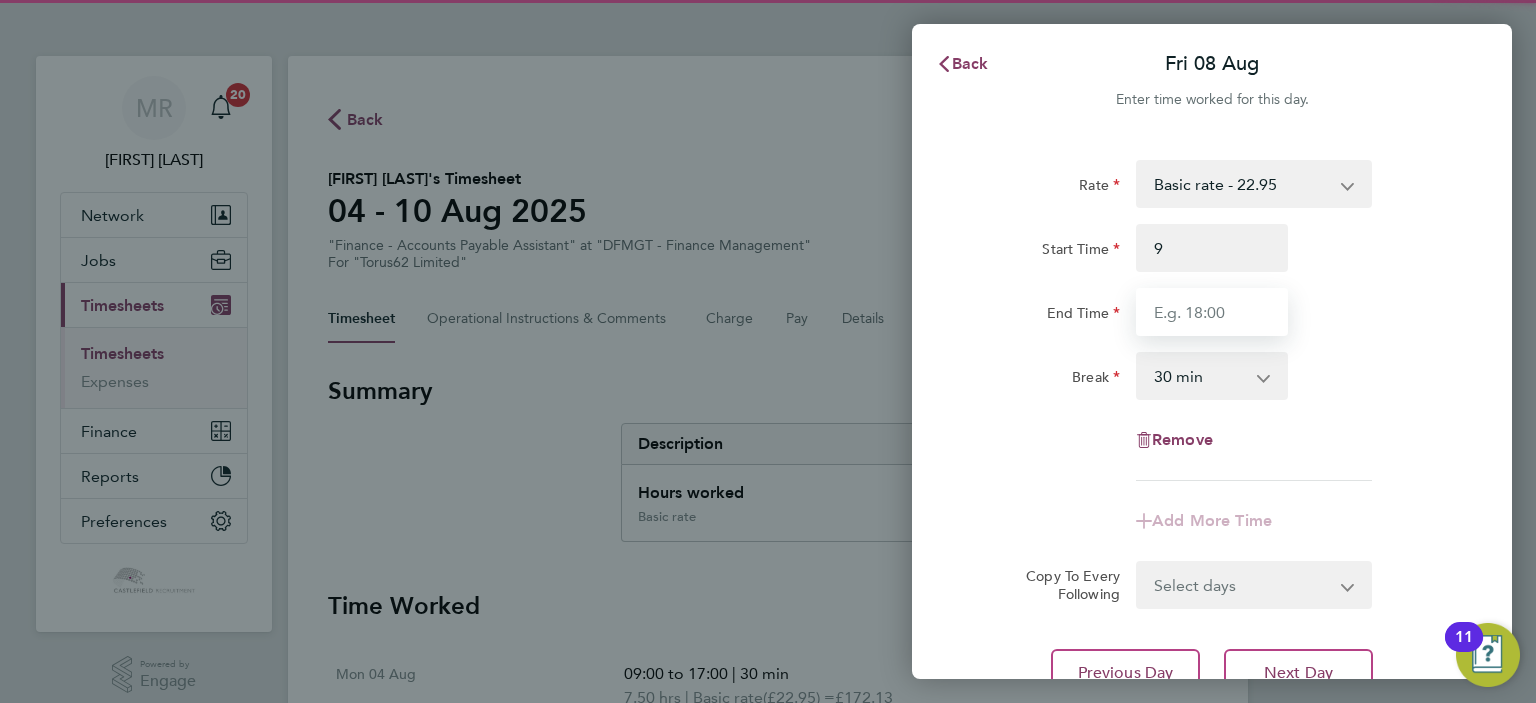 type on "09:00" 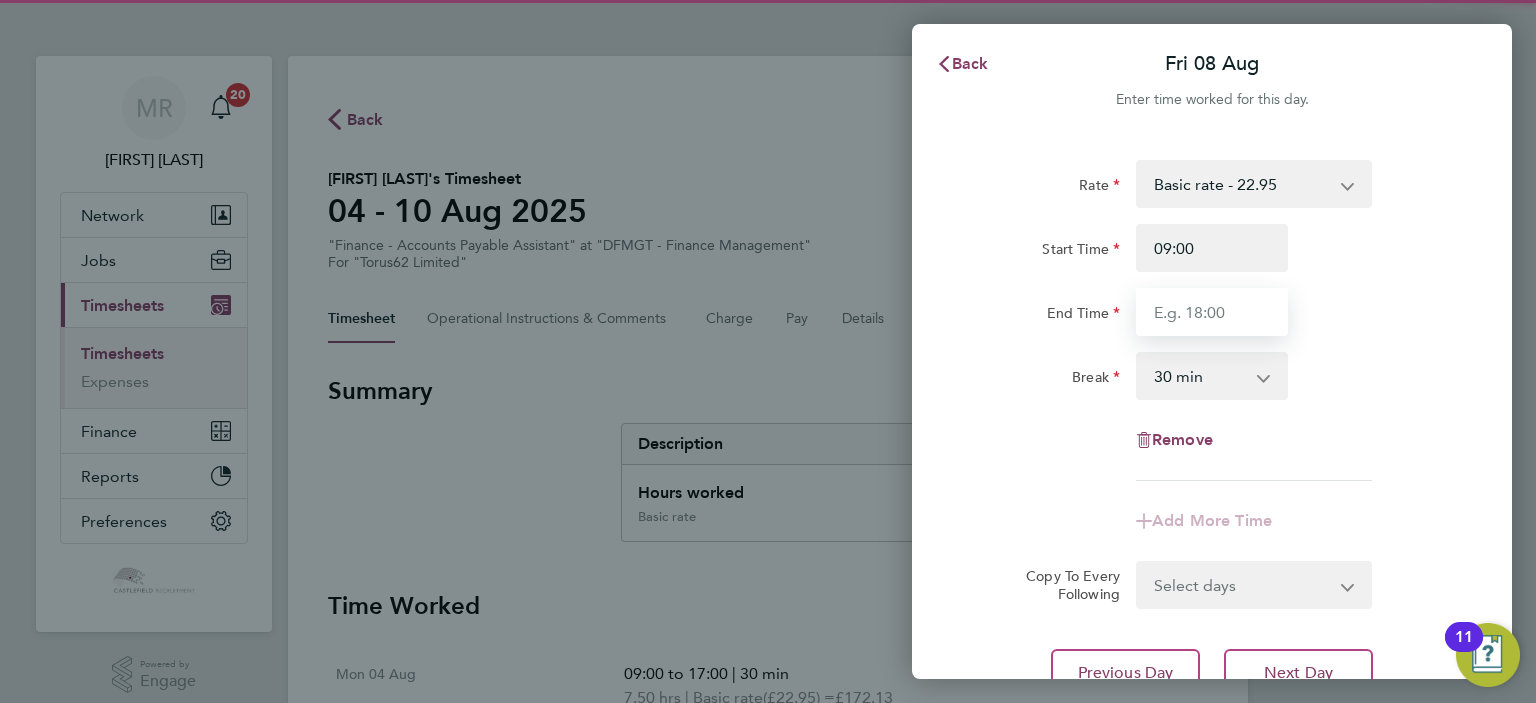 click on "End Time" at bounding box center (1212, 312) 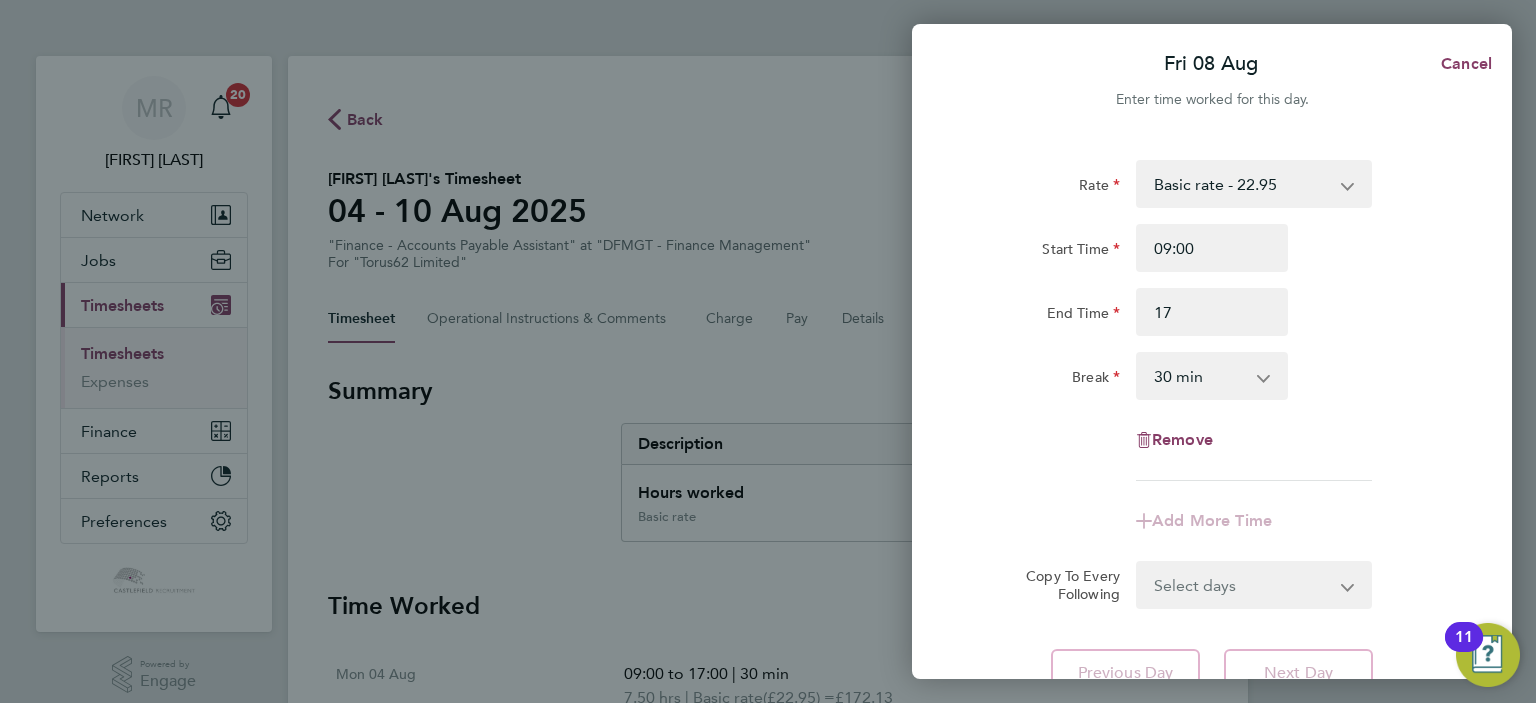 type on "17:00" 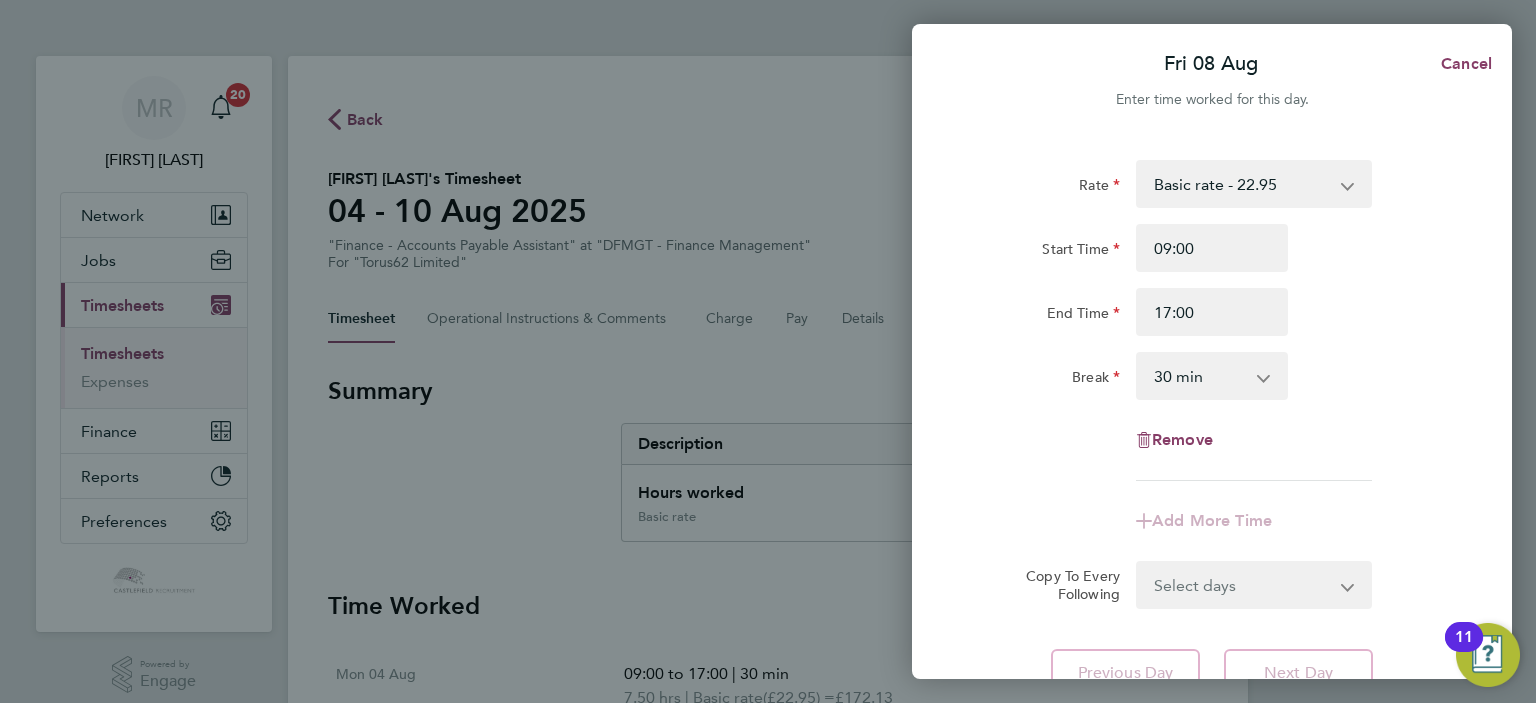 click on "End Time 17:00" 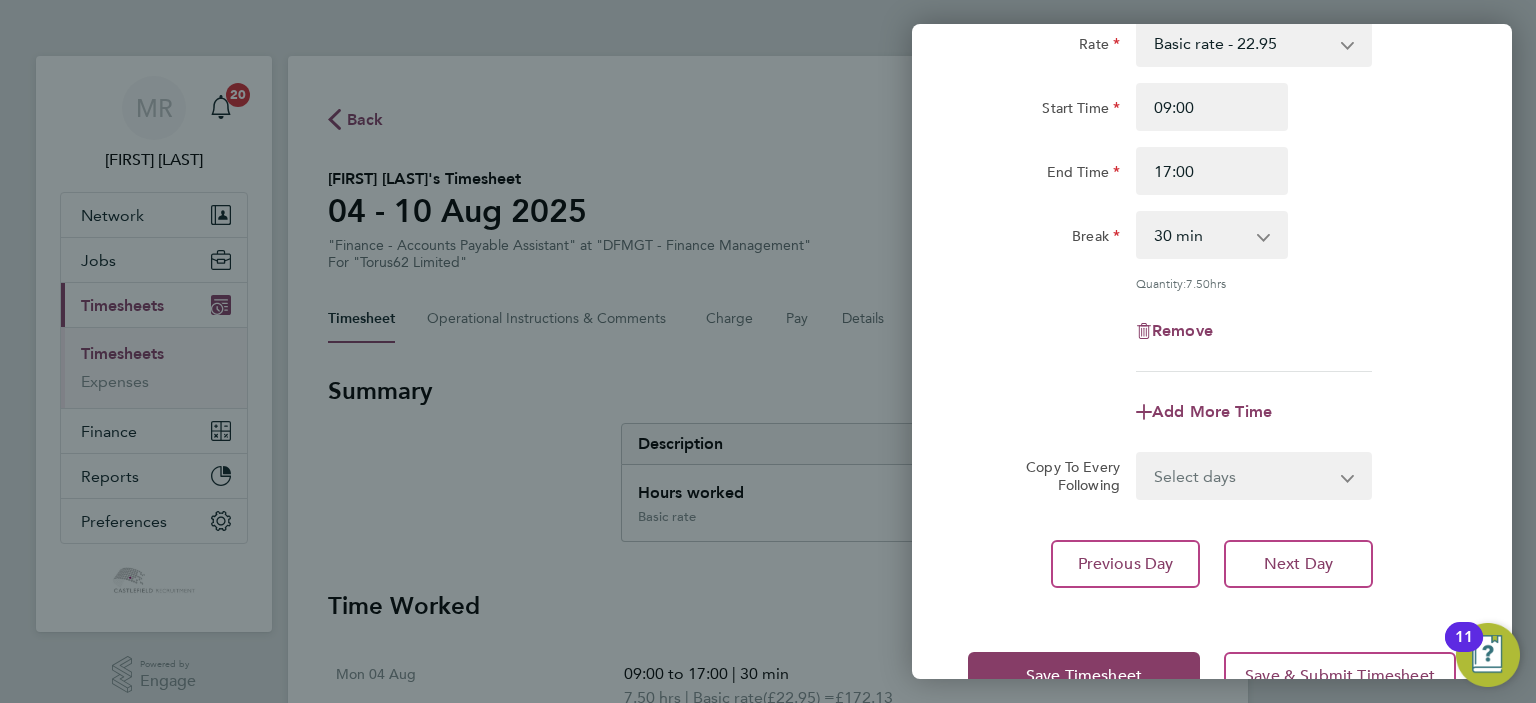 scroll, scrollTop: 199, scrollLeft: 0, axis: vertical 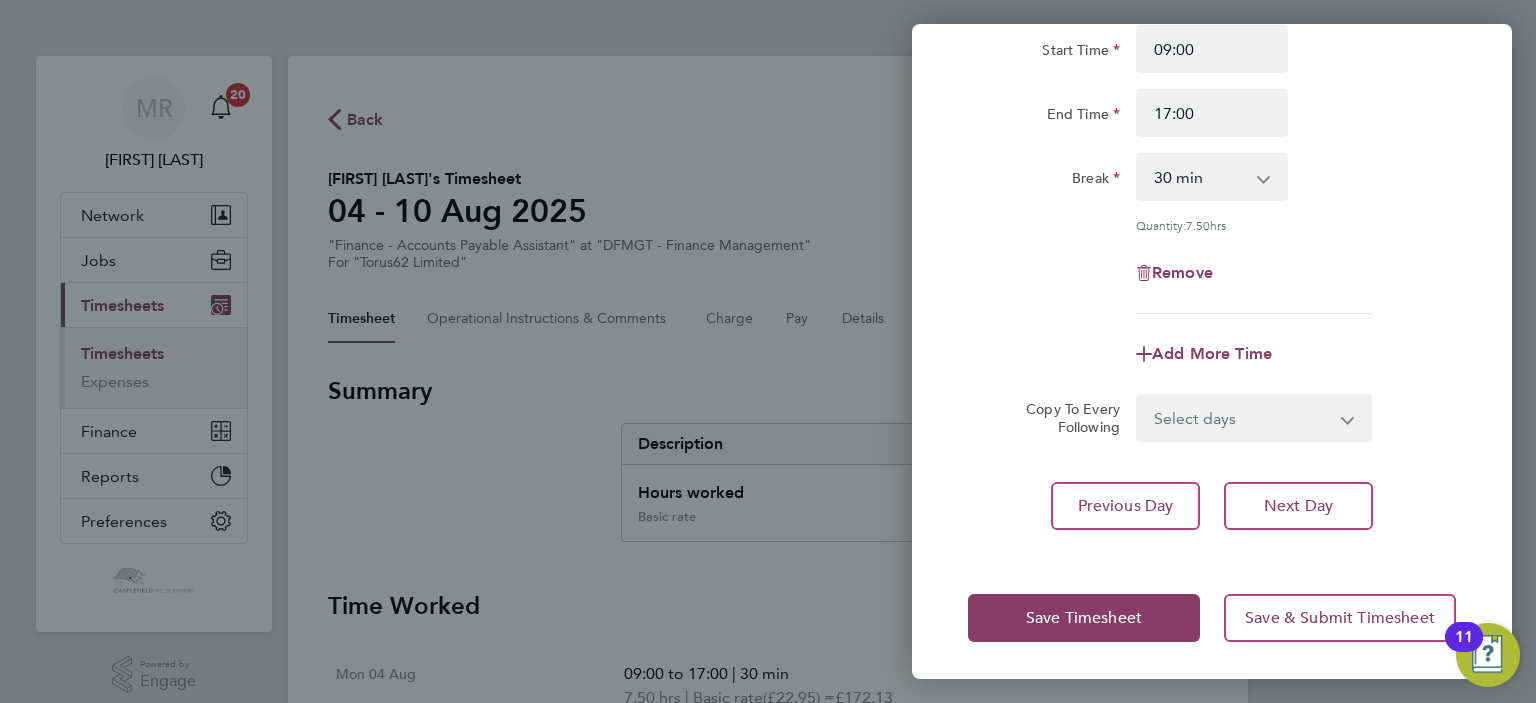 click on "Save Timesheet   Save & Submit Timesheet" 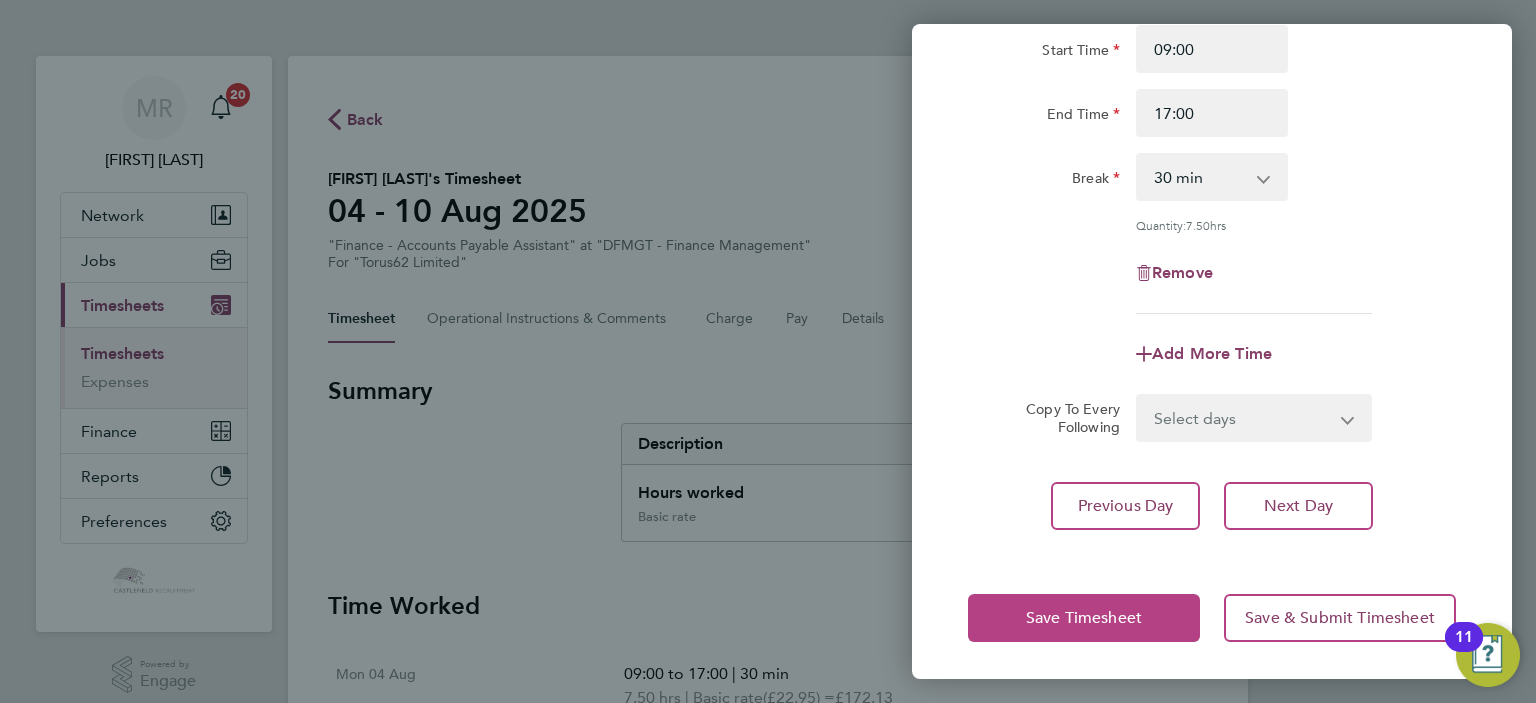 click on "Save Timesheet" 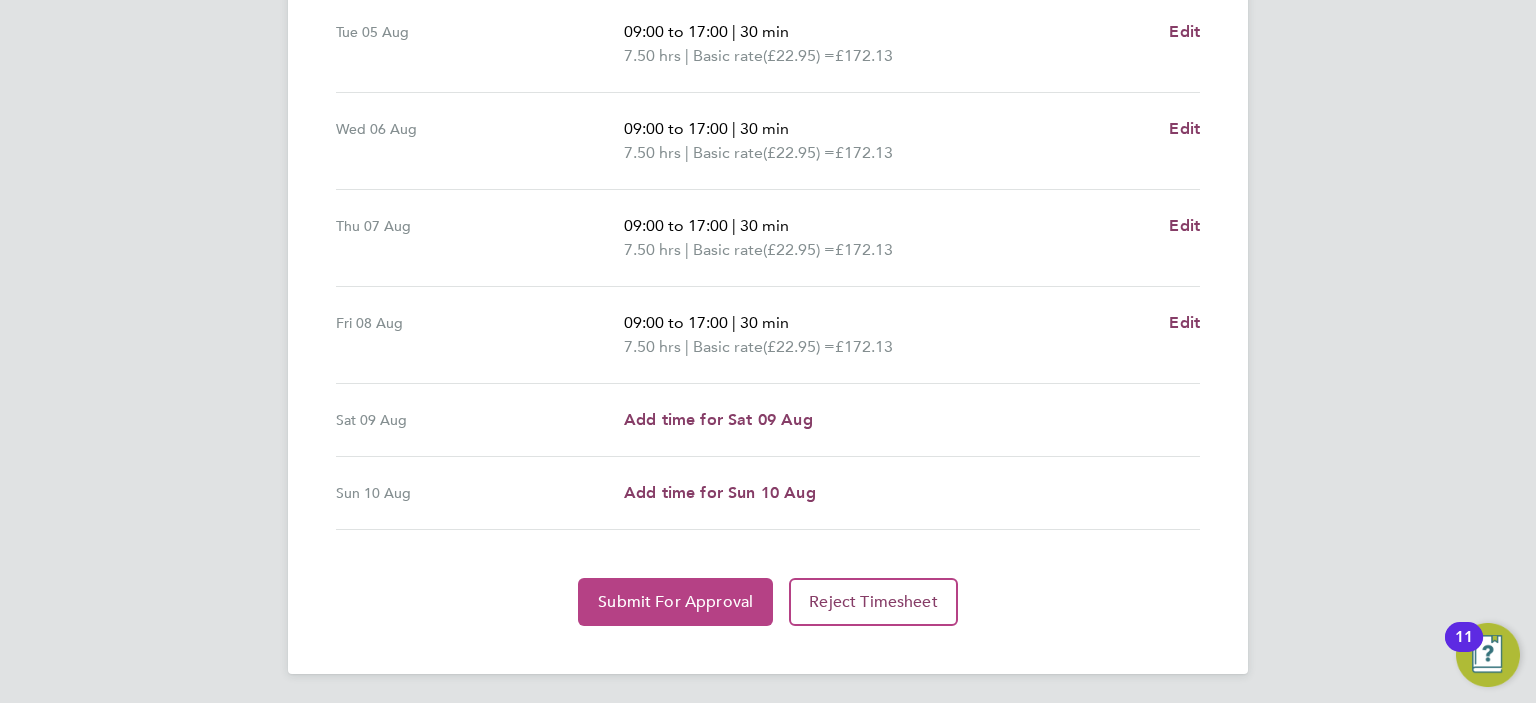 click on "Submit For Approval" 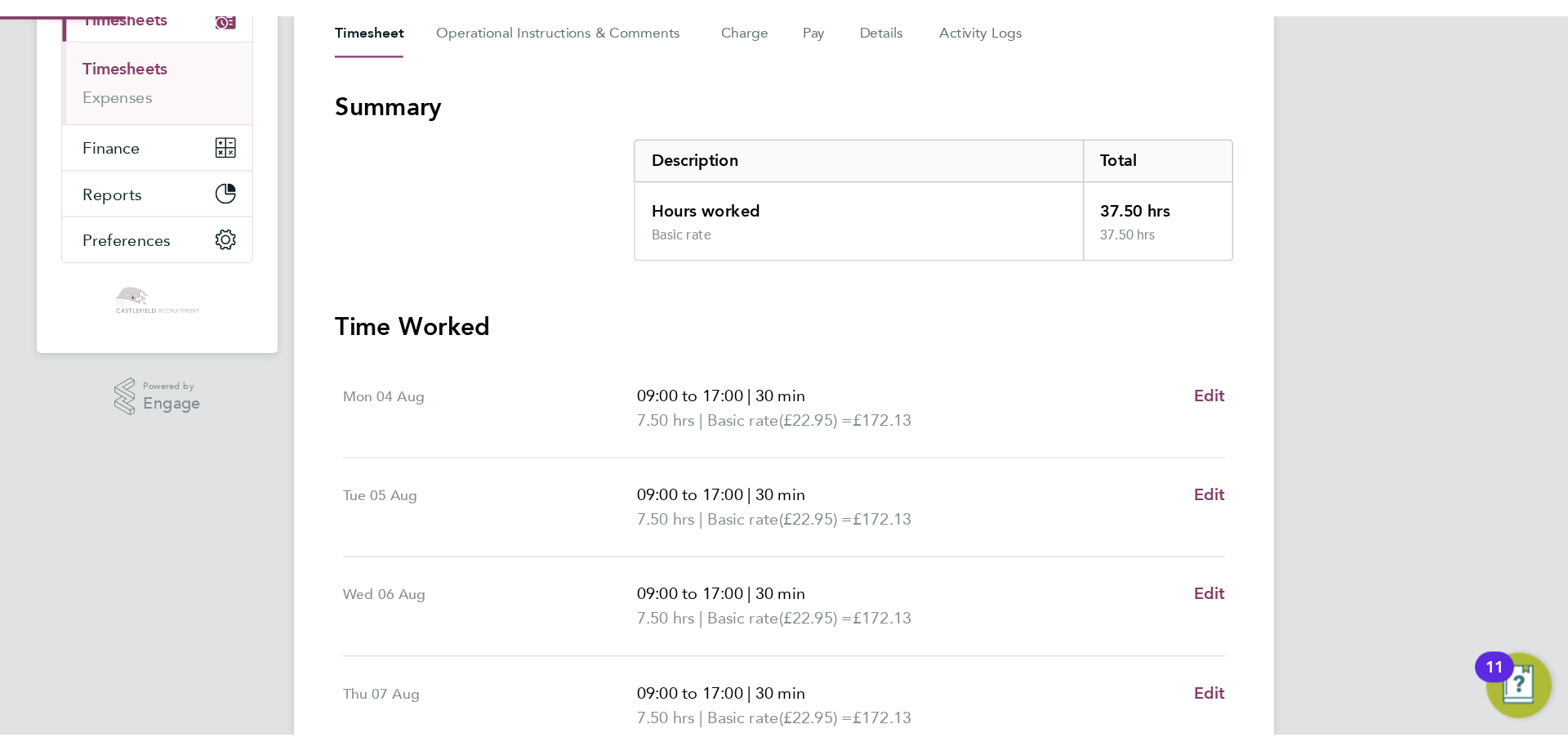 scroll, scrollTop: 0, scrollLeft: 0, axis: both 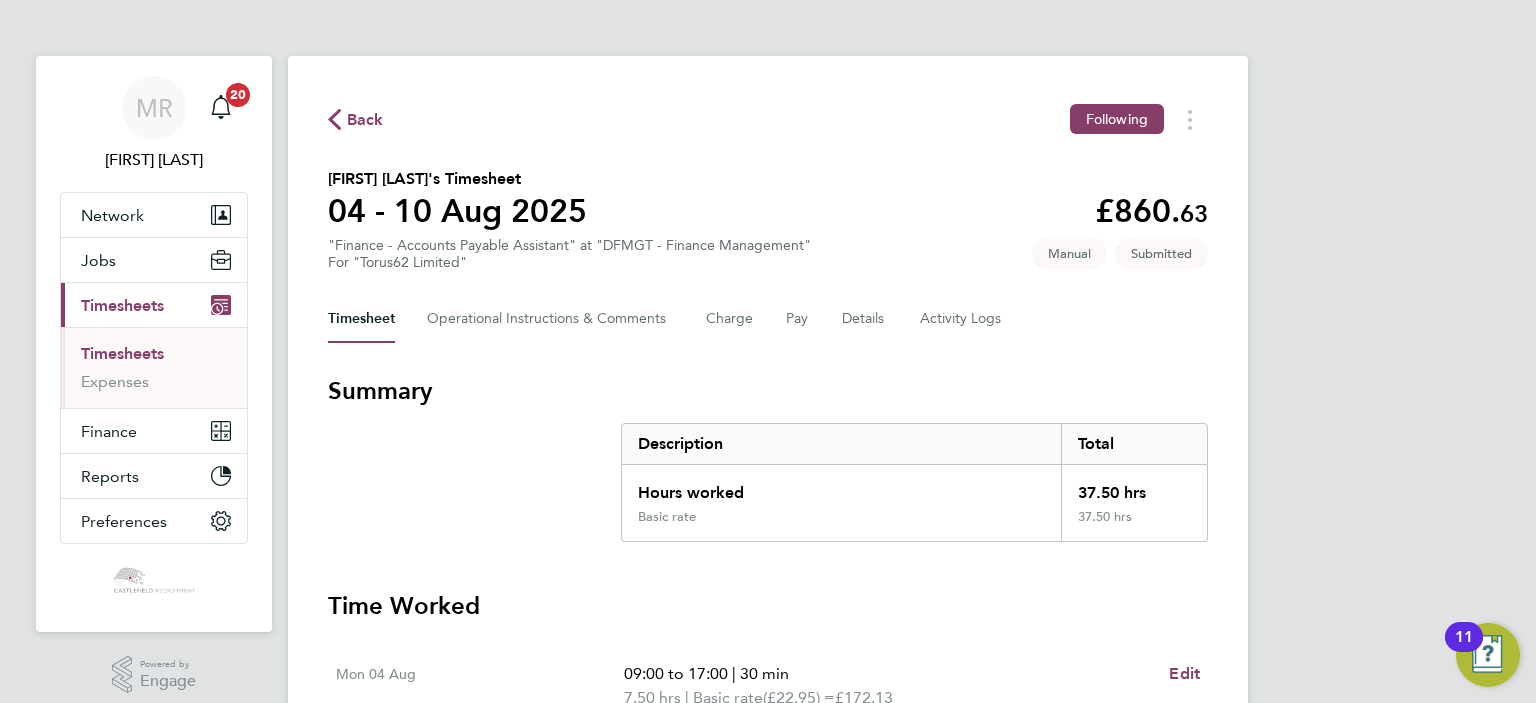 click on "Back" 